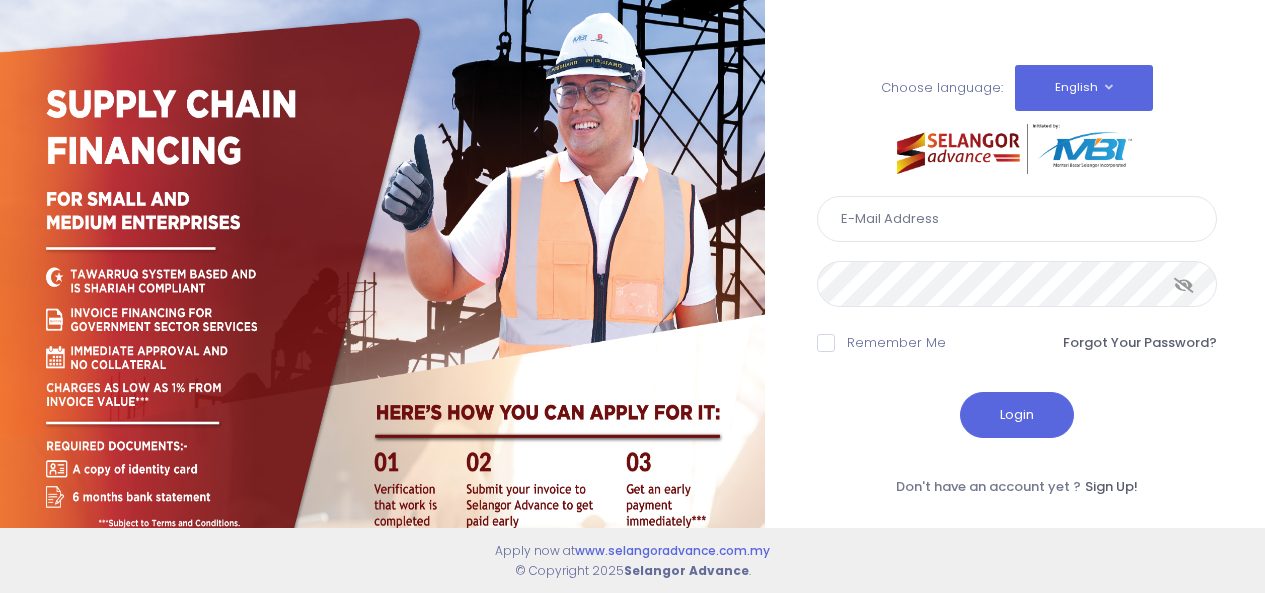 scroll, scrollTop: 0, scrollLeft: 0, axis: both 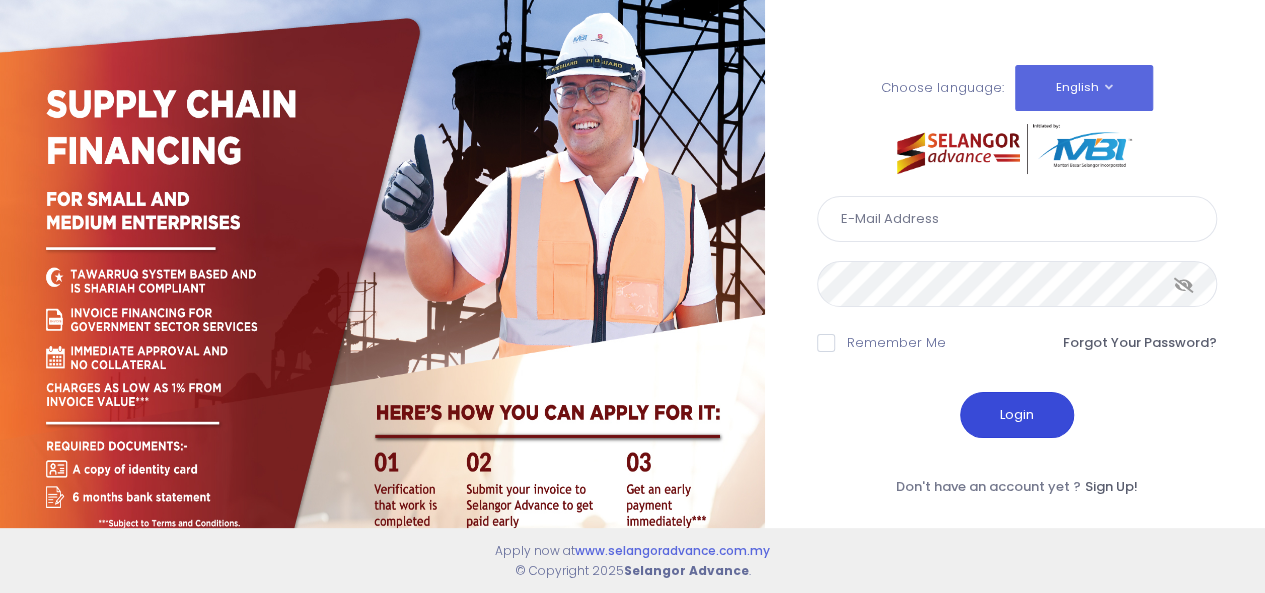 type on "rozana@edgenta.com" 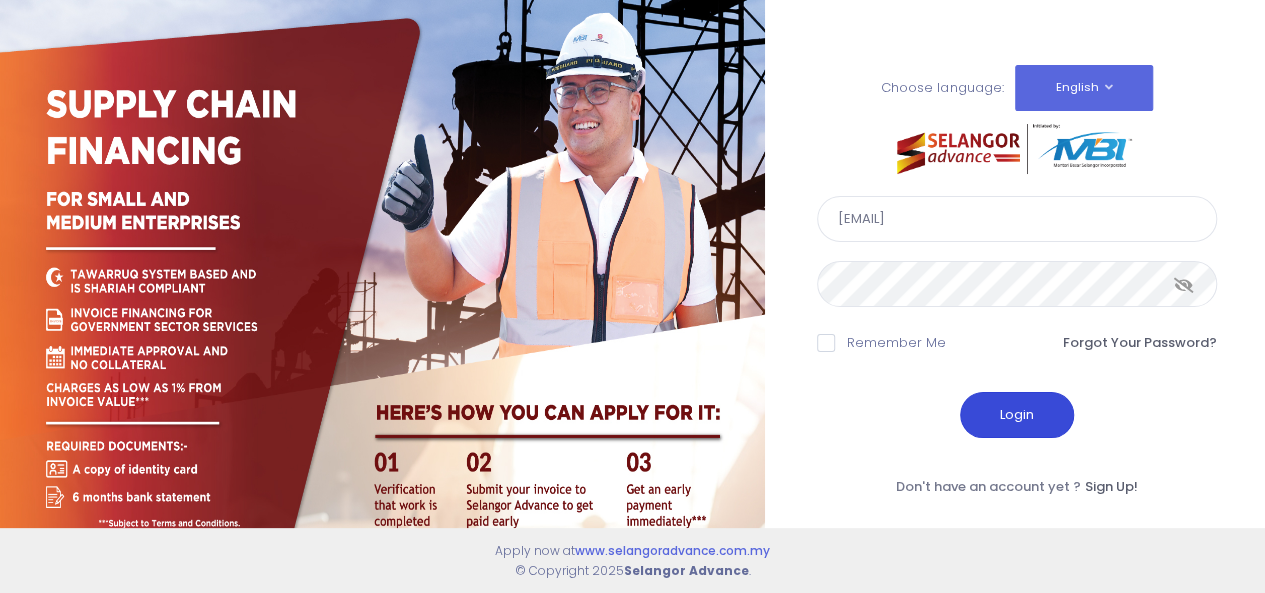 click on "Login" at bounding box center [1017, 415] 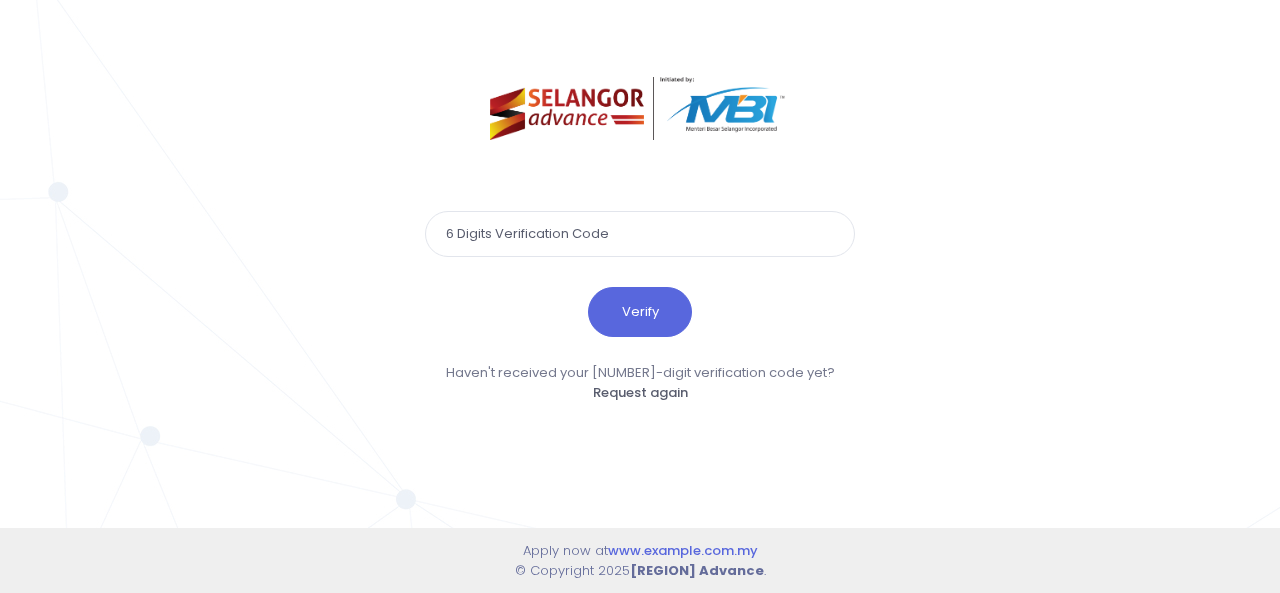 scroll, scrollTop: 0, scrollLeft: 0, axis: both 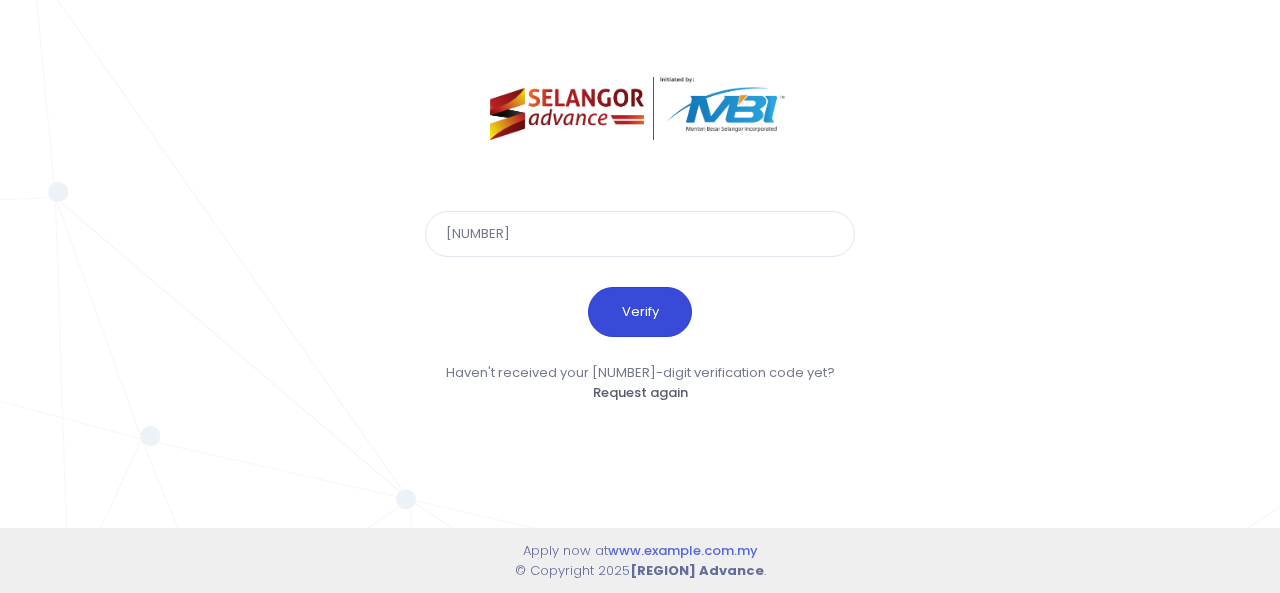 type on "[NUMBER]" 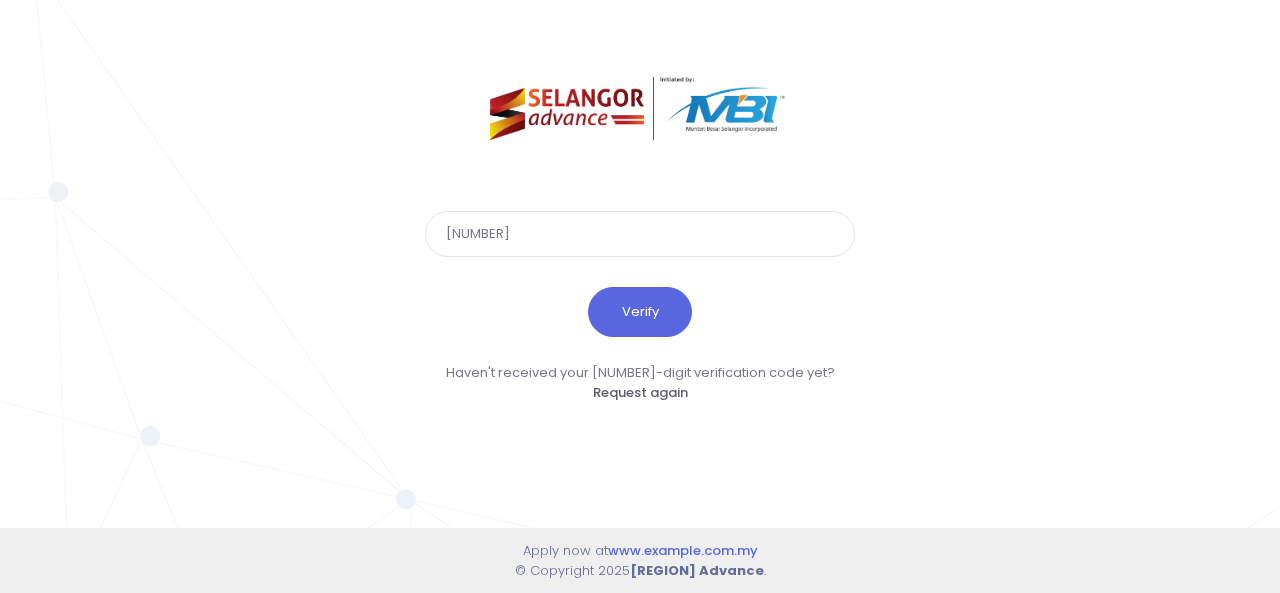 click on "Verify" at bounding box center [640, 312] 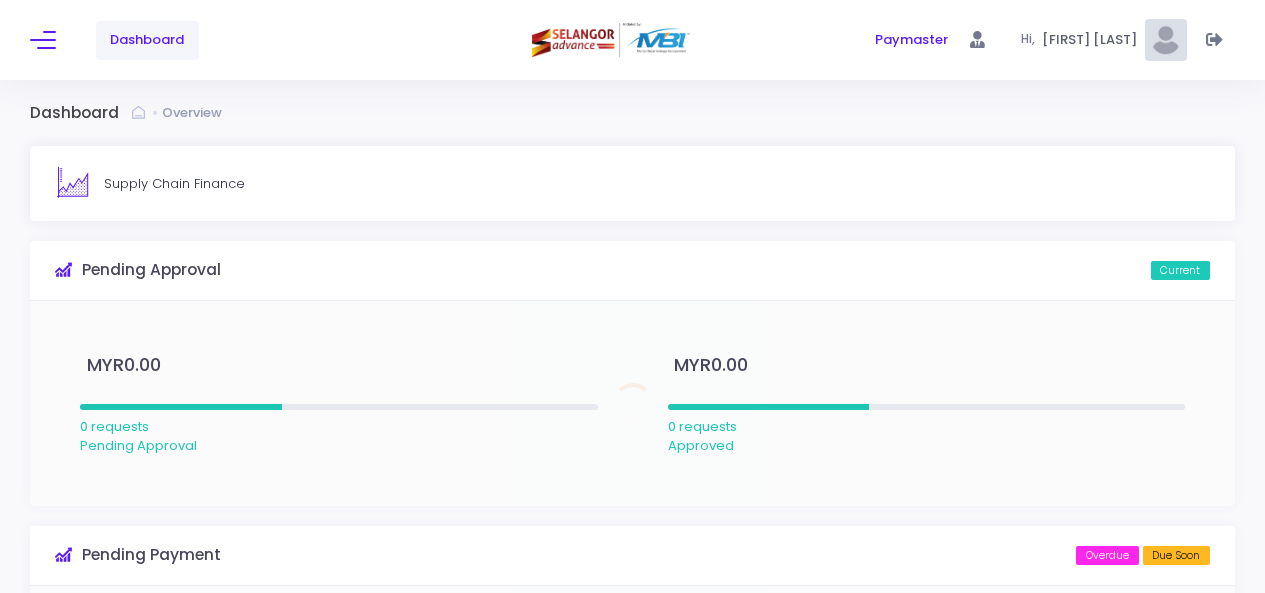 scroll, scrollTop: 0, scrollLeft: 0, axis: both 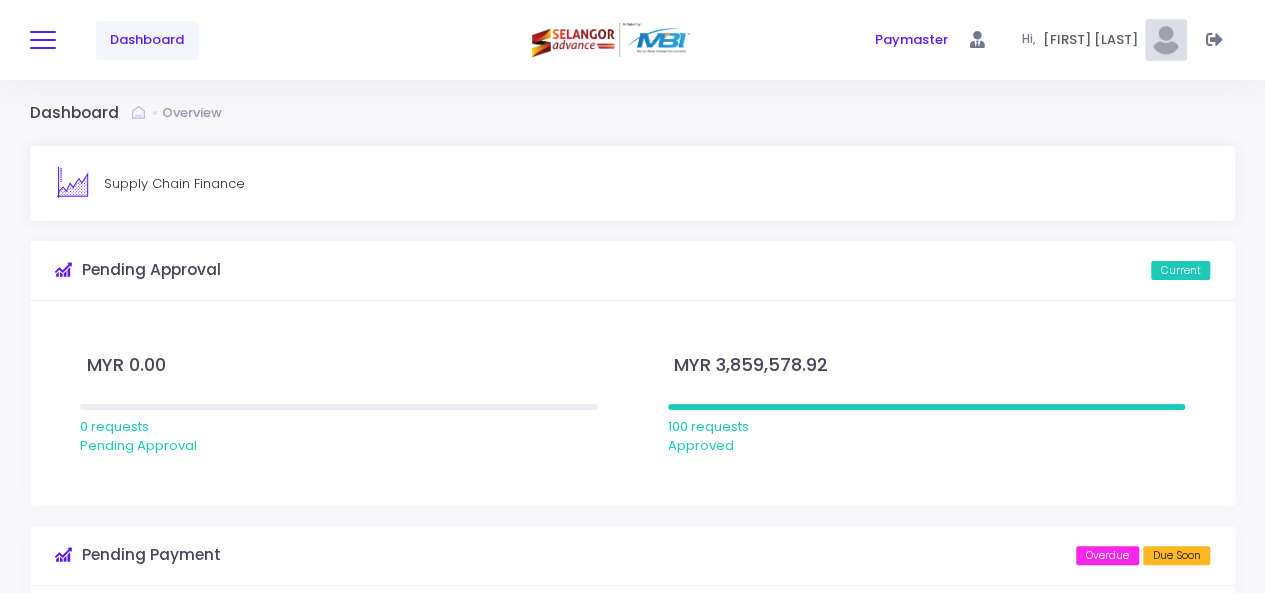 click at bounding box center [43, 40] 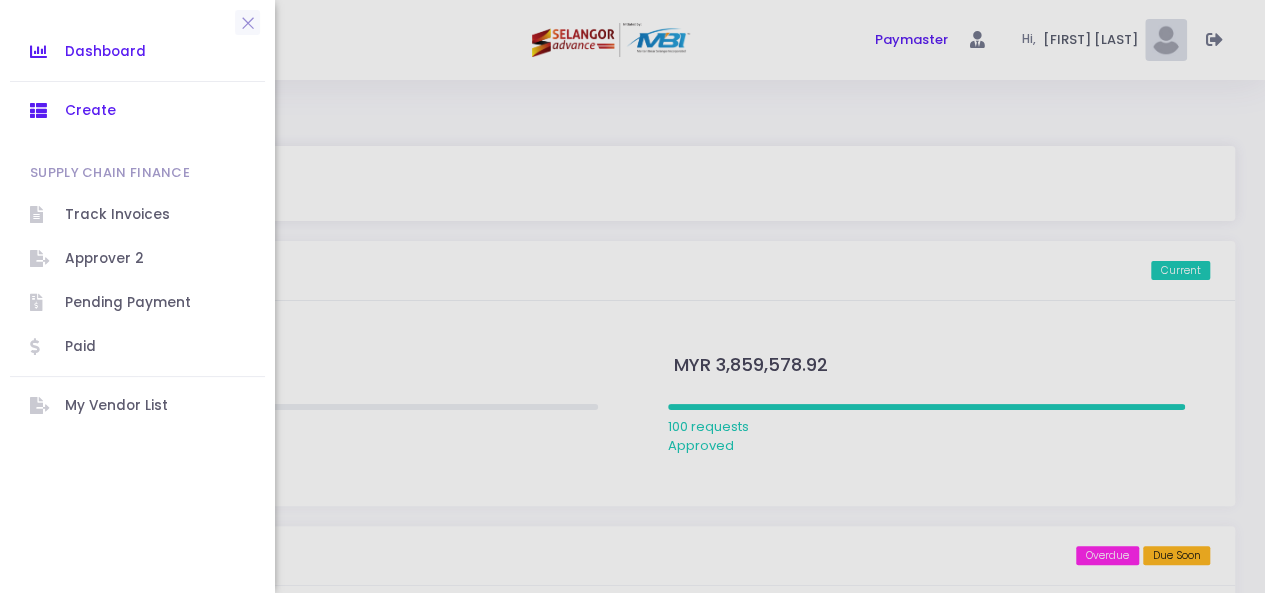 click on "Create" at bounding box center (155, 111) 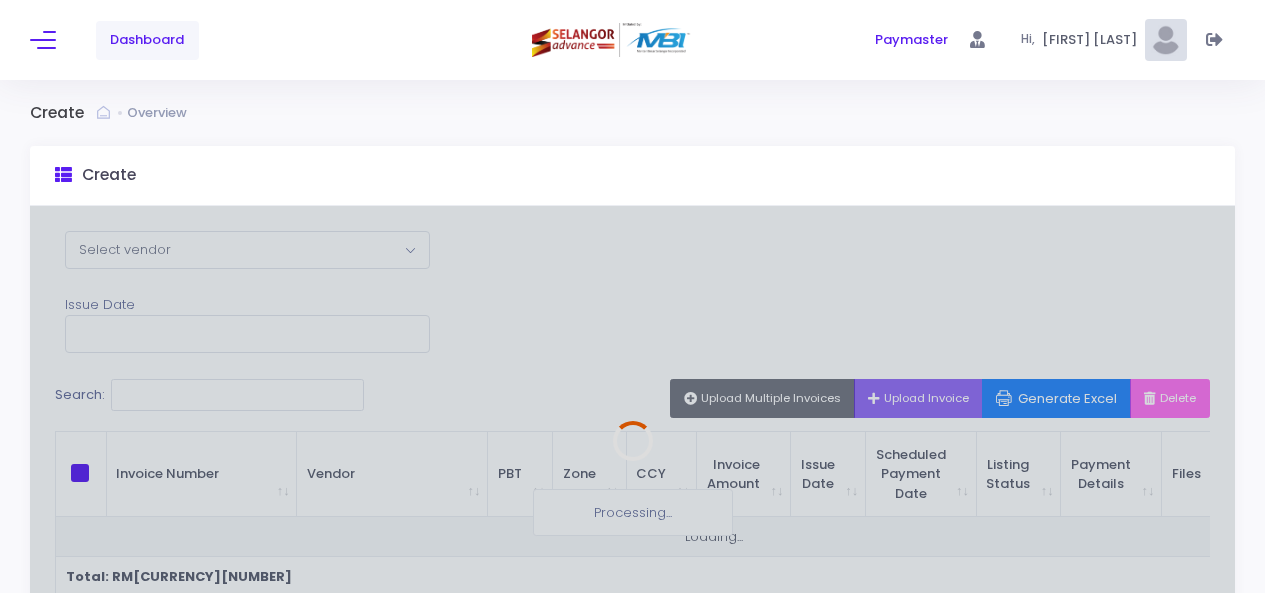 scroll, scrollTop: 0, scrollLeft: 0, axis: both 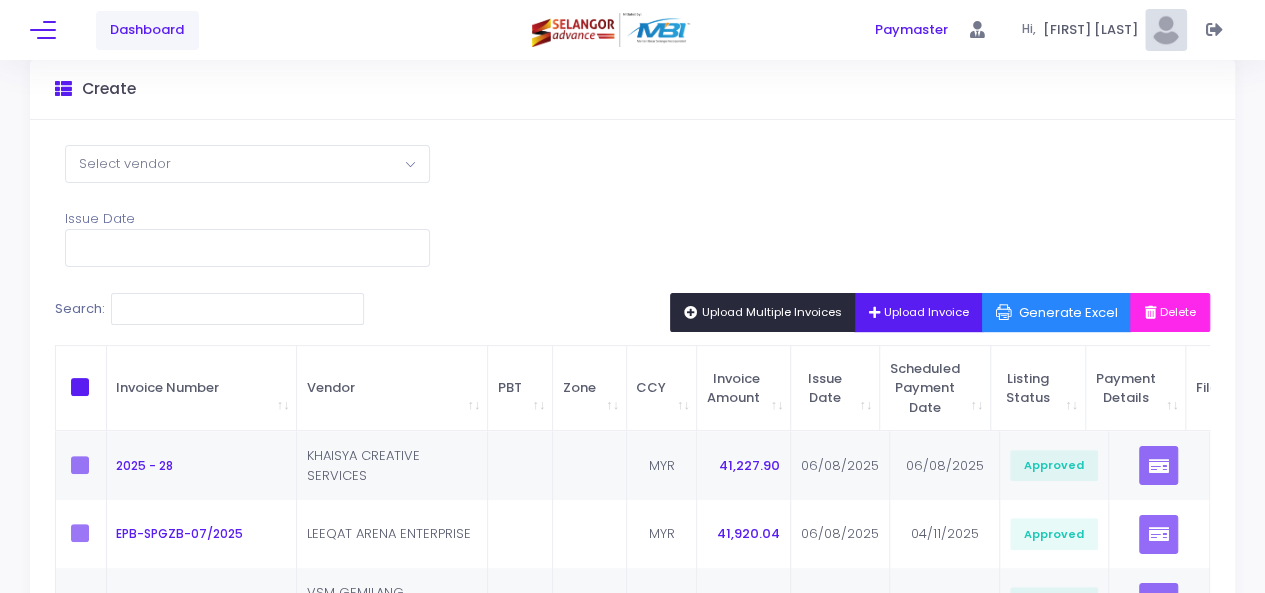 click on "Upload Multiple Invoices" at bounding box center [763, 312] 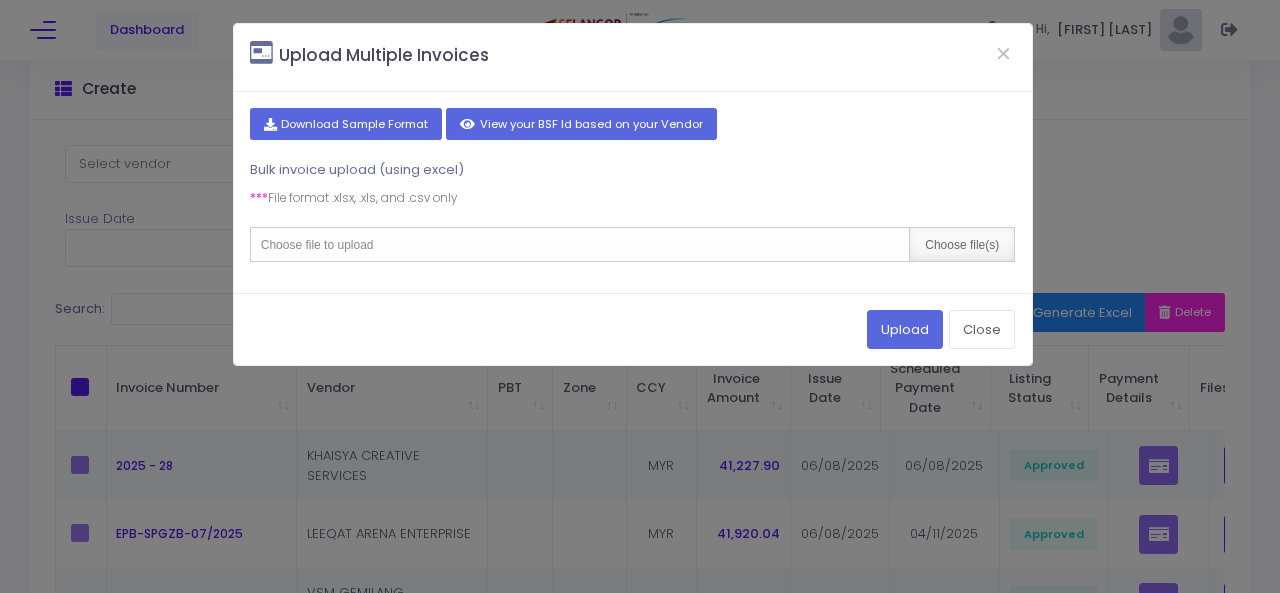 click on "Choose file(s)" at bounding box center [961, 244] 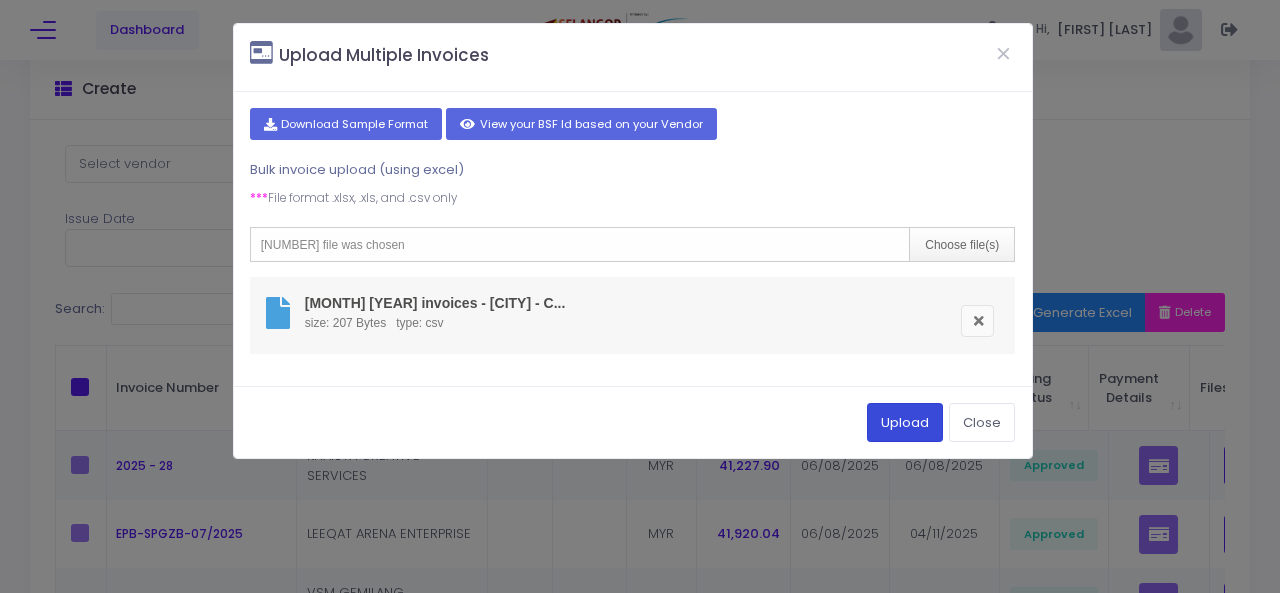 click on "Upload" at bounding box center (905, 422) 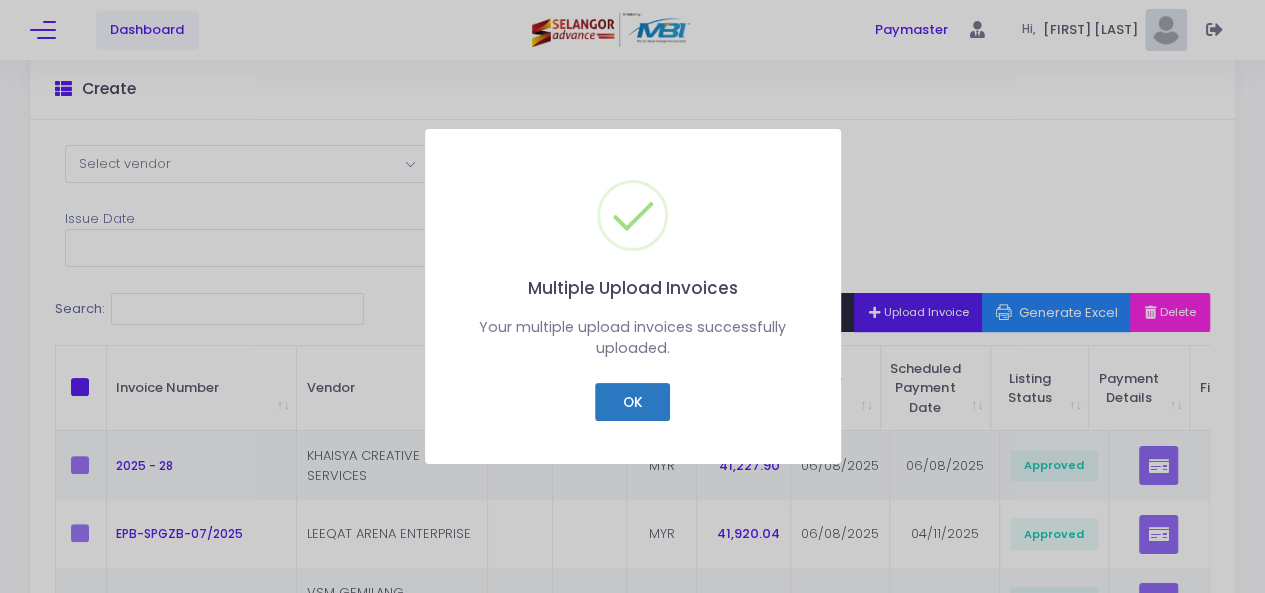 click on "OK" at bounding box center (632, 402) 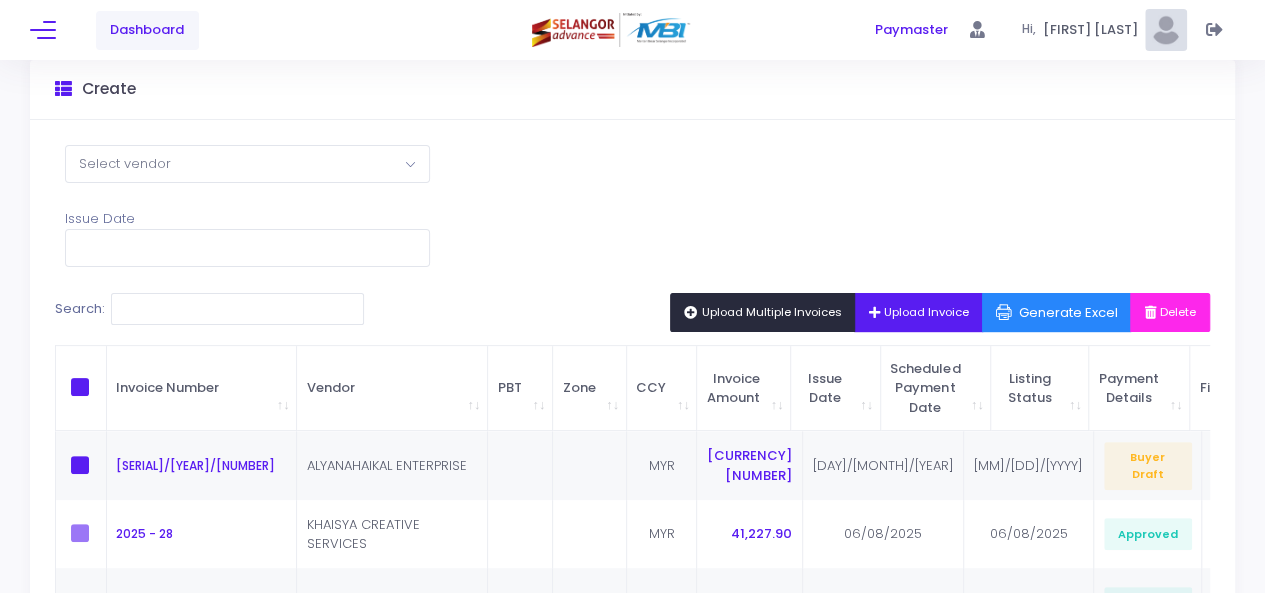 click on "Upload Multiple Invoices" at bounding box center (763, 312) 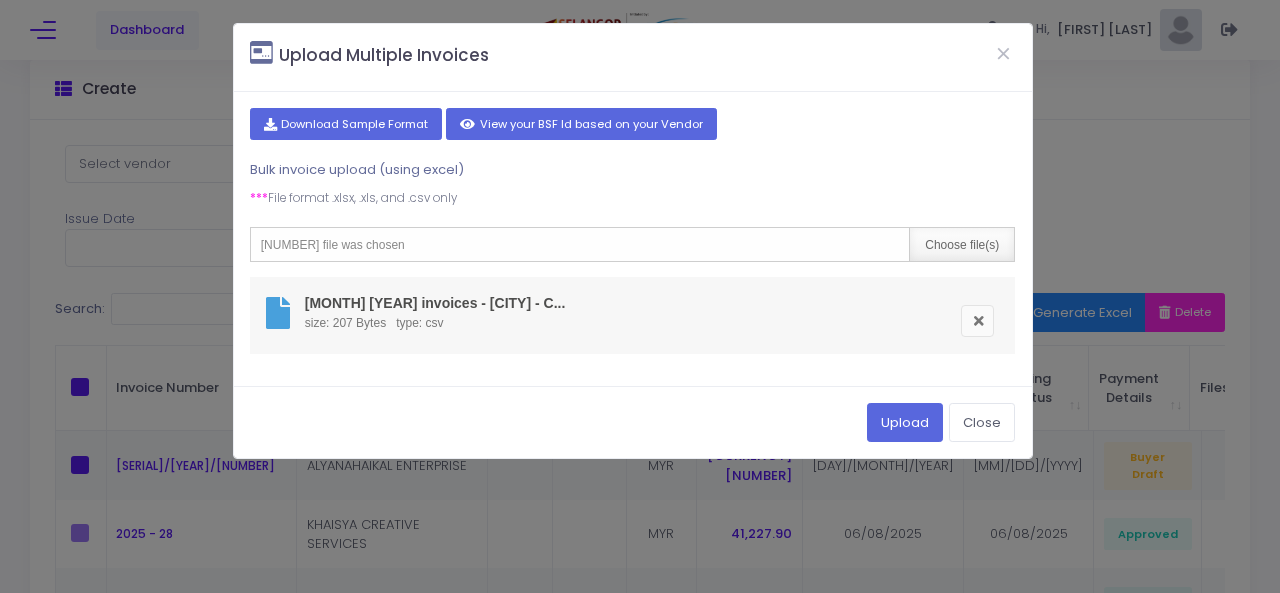 click on "Choose file(s)" at bounding box center [961, 244] 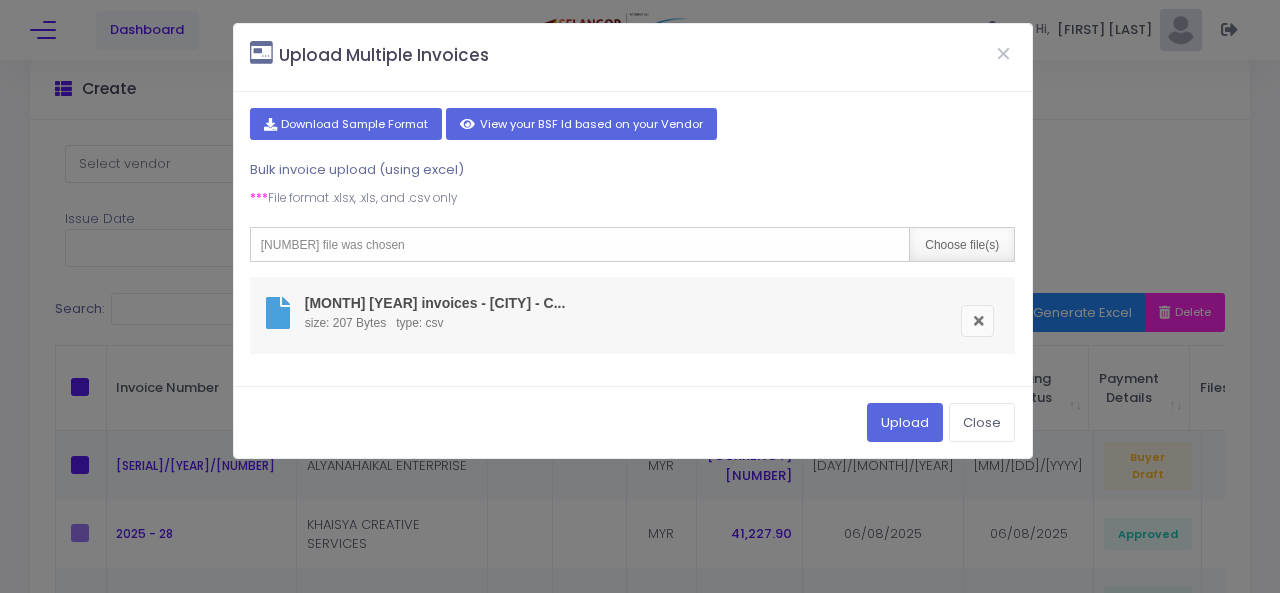 type on "C:\fakepath\July 2025 invoices - KG - Copy.csv" 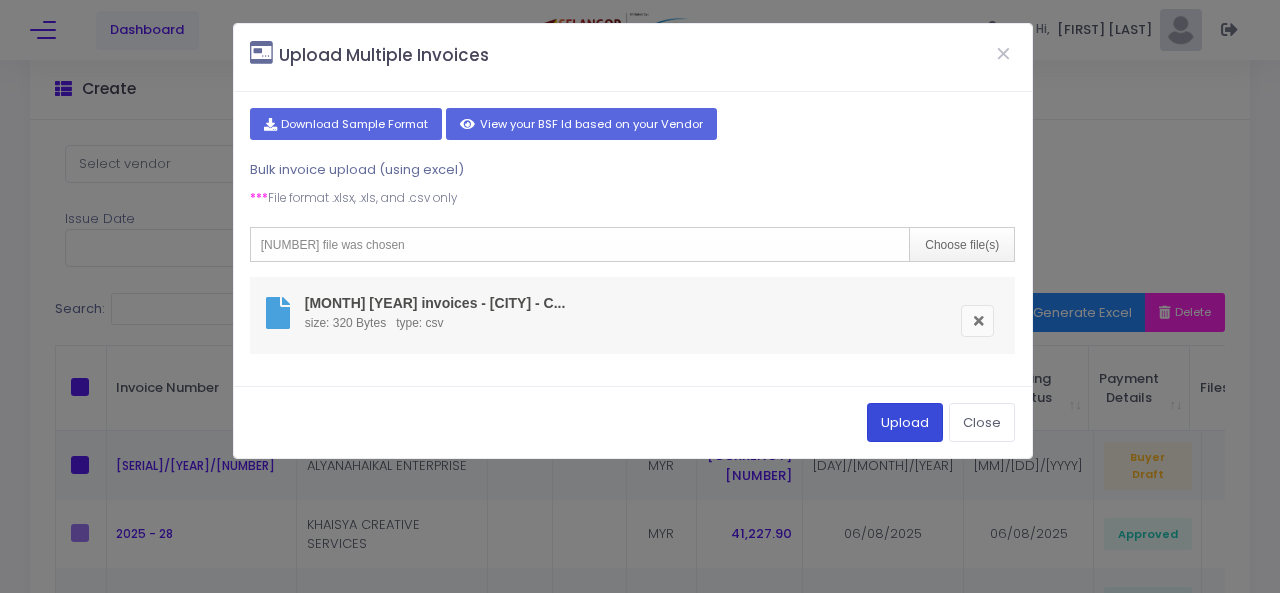 click on "Upload" at bounding box center (905, 422) 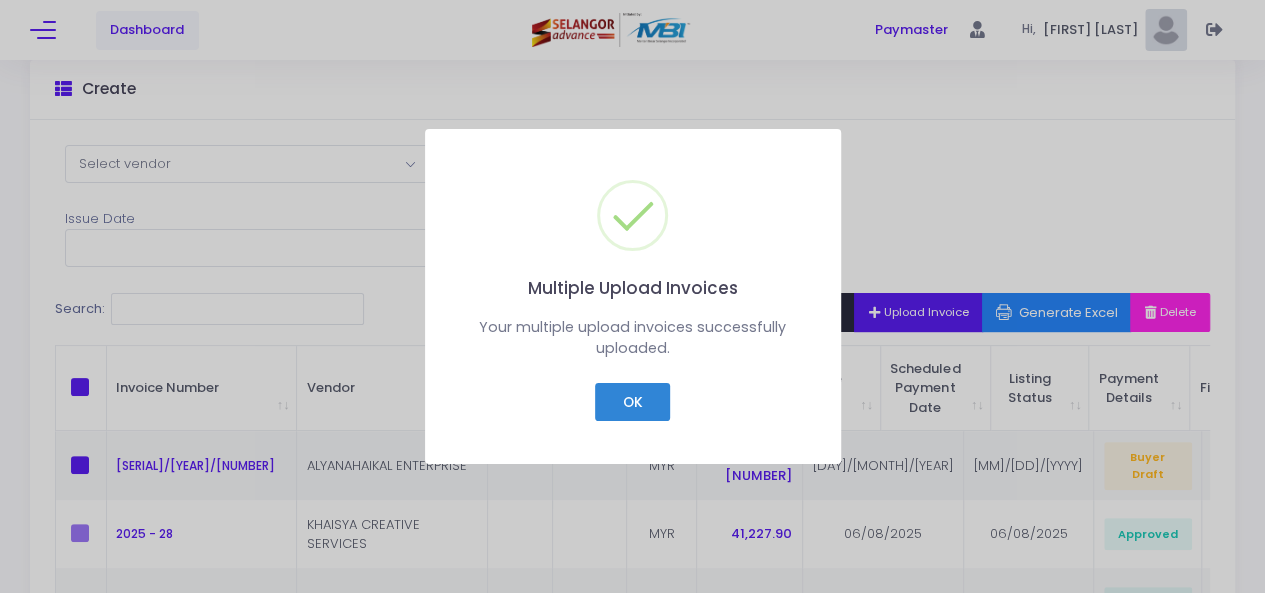 click on "OK" at bounding box center [632, 402] 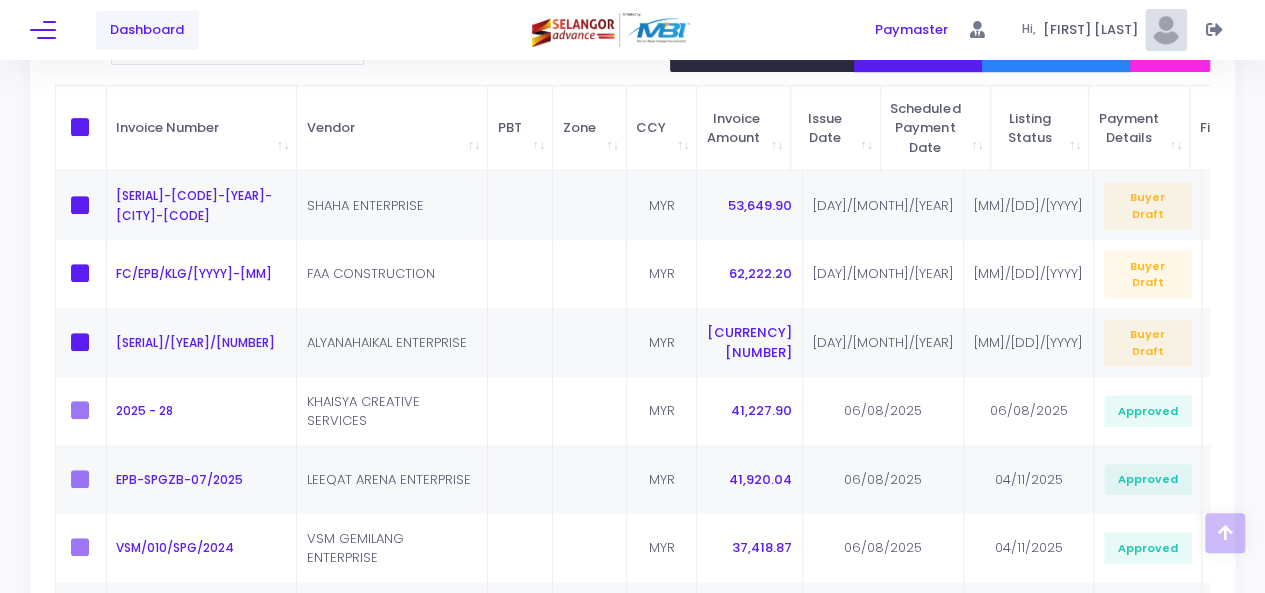 scroll, scrollTop: 344, scrollLeft: 0, axis: vertical 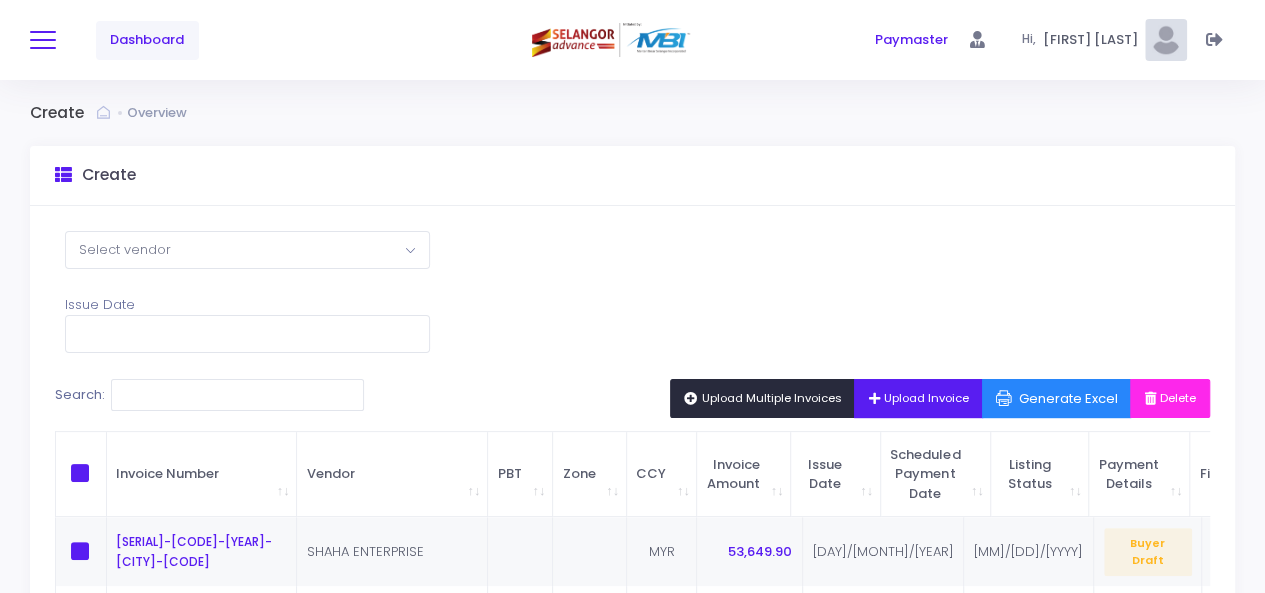 click at bounding box center (43, 40) 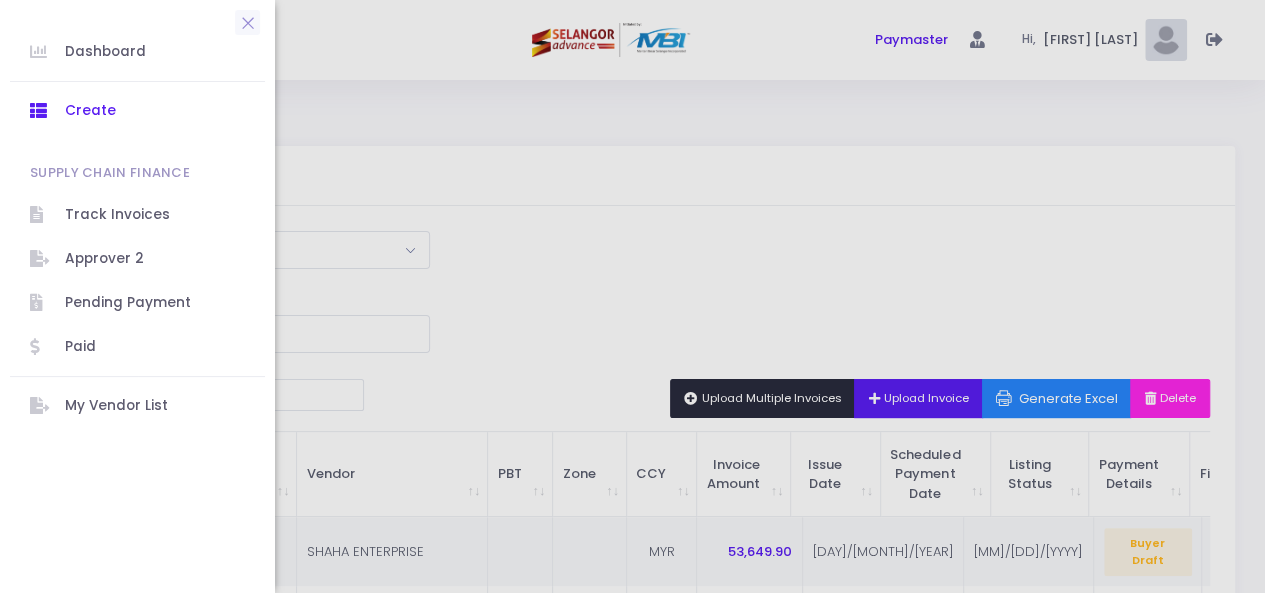 click at bounding box center (632, 296) 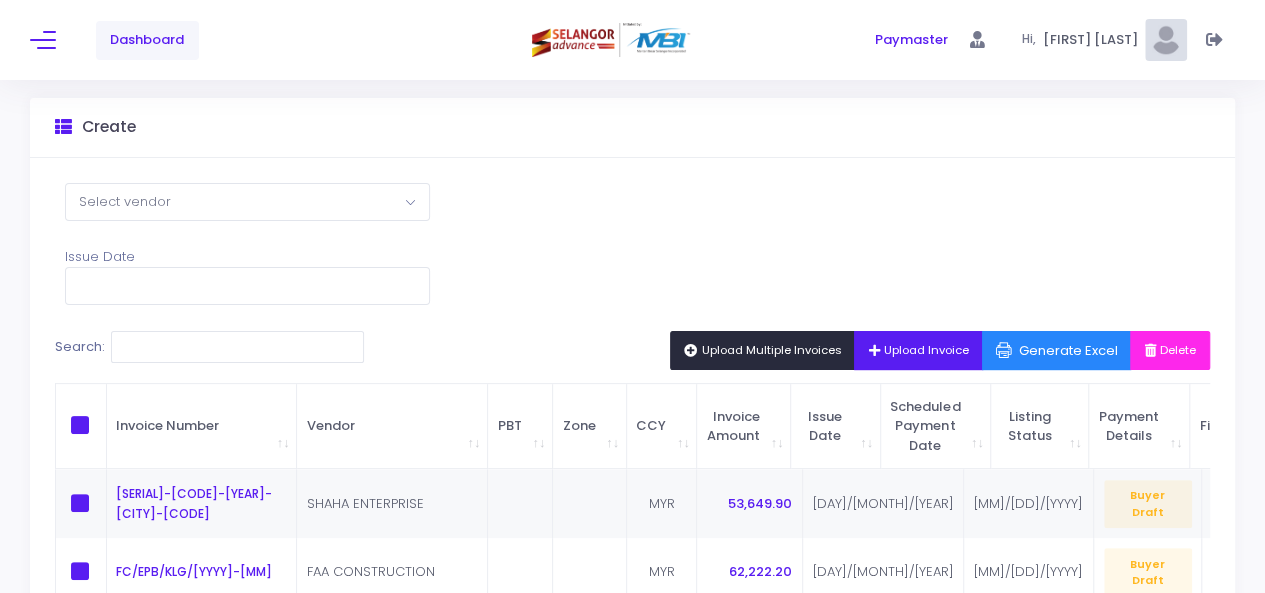 scroll, scrollTop: 0, scrollLeft: 0, axis: both 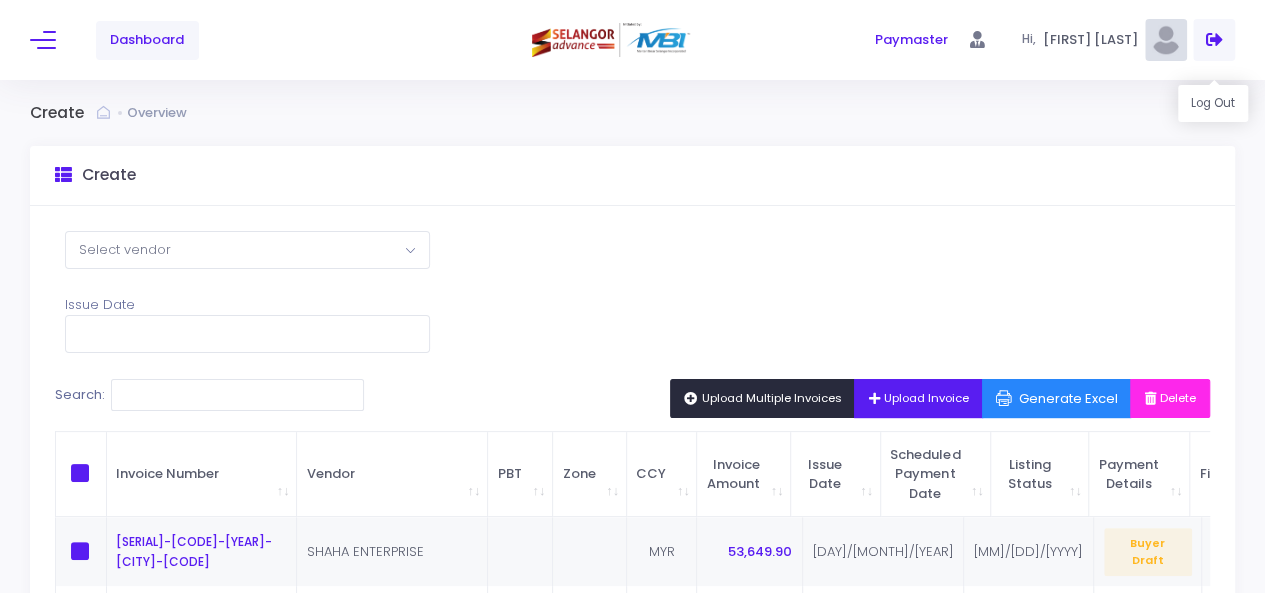 click at bounding box center [1214, 40] 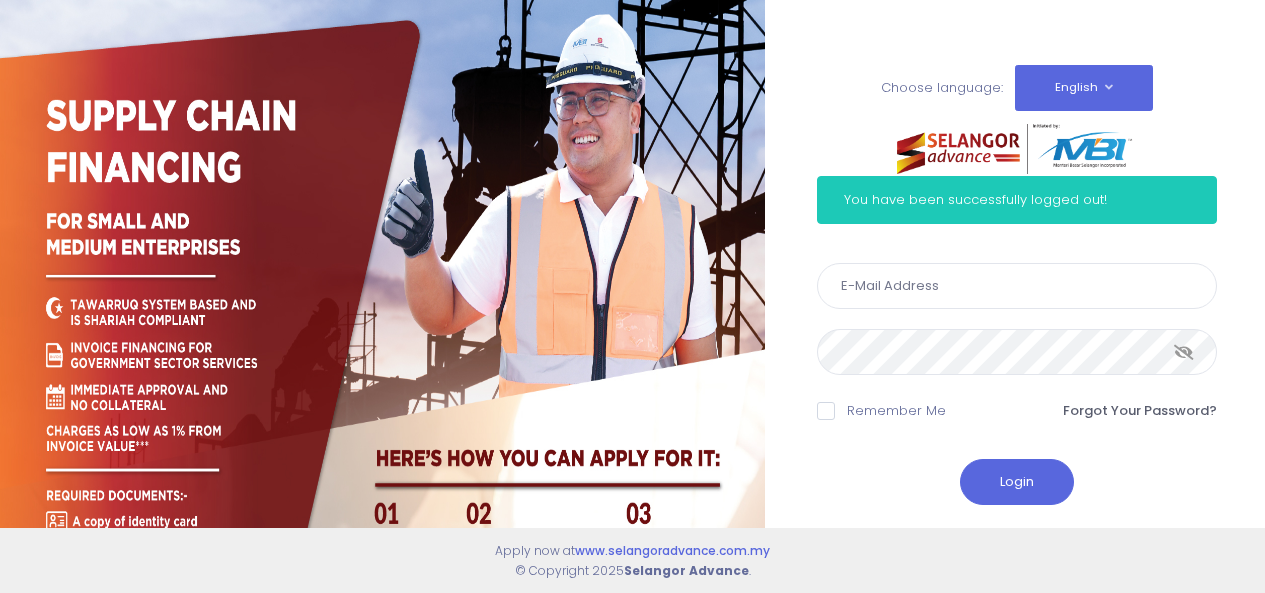 scroll, scrollTop: 0, scrollLeft: 0, axis: both 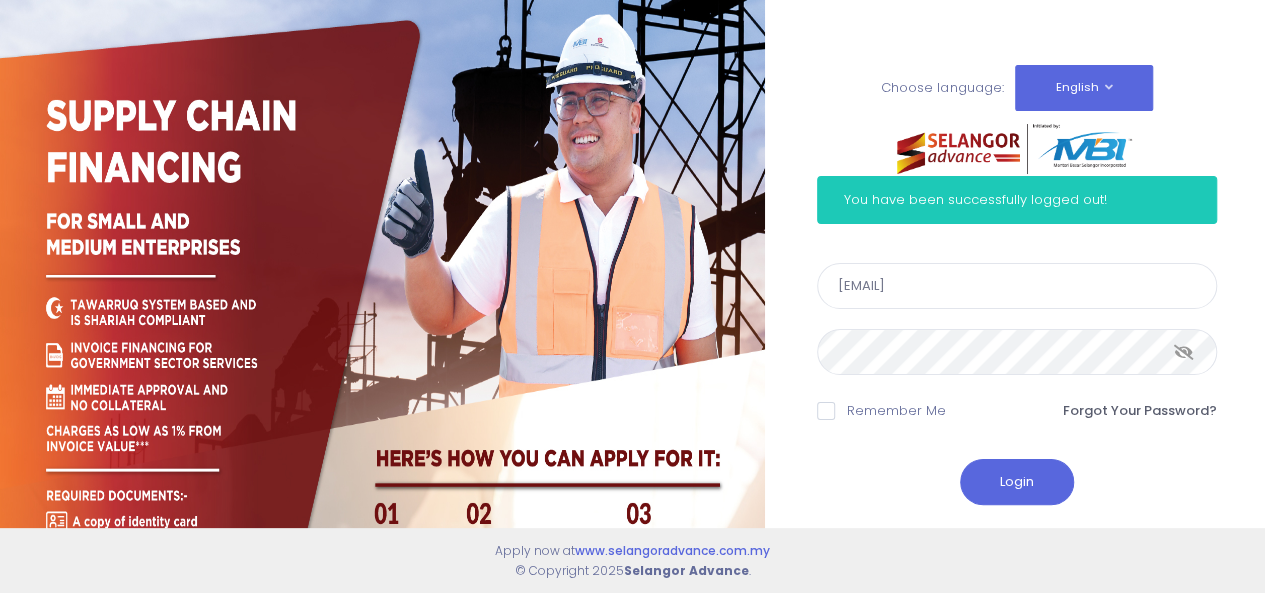 click on "[EMAIL]" at bounding box center [1017, 286] 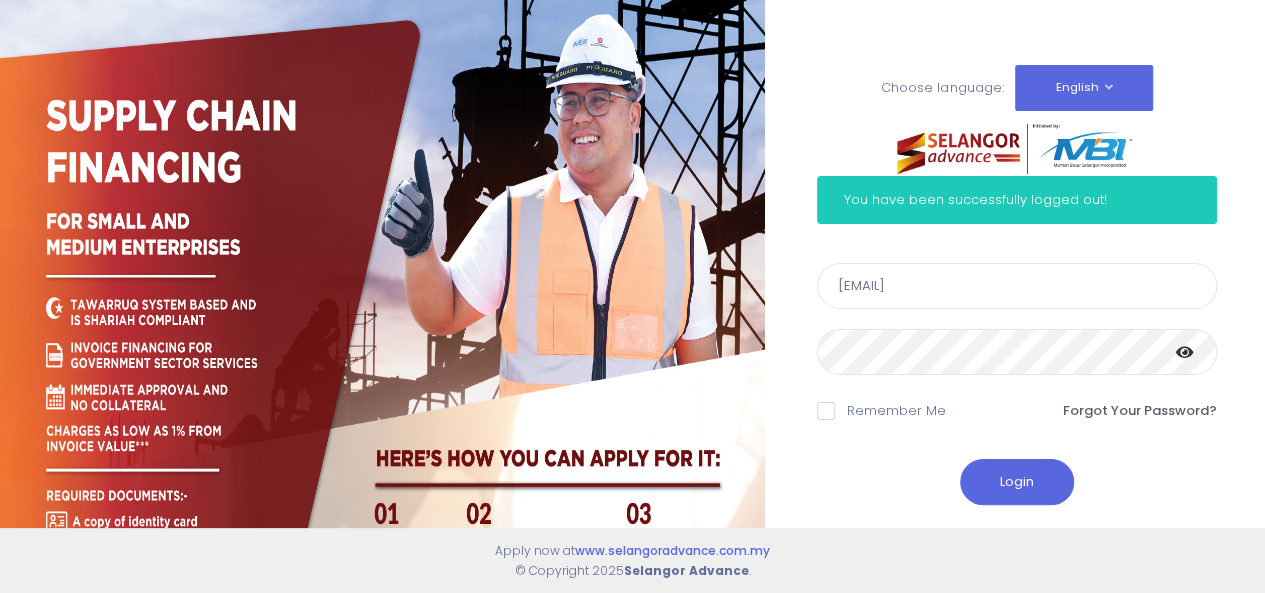 click at bounding box center [1185, 352] 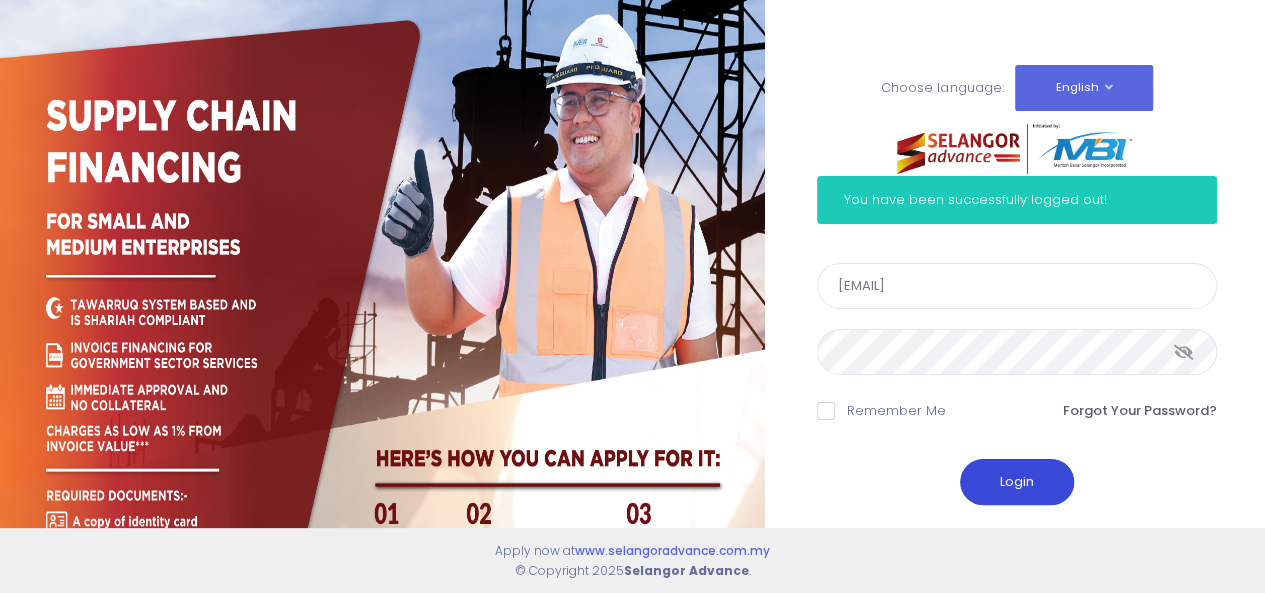 click on "Login" at bounding box center (1017, 482) 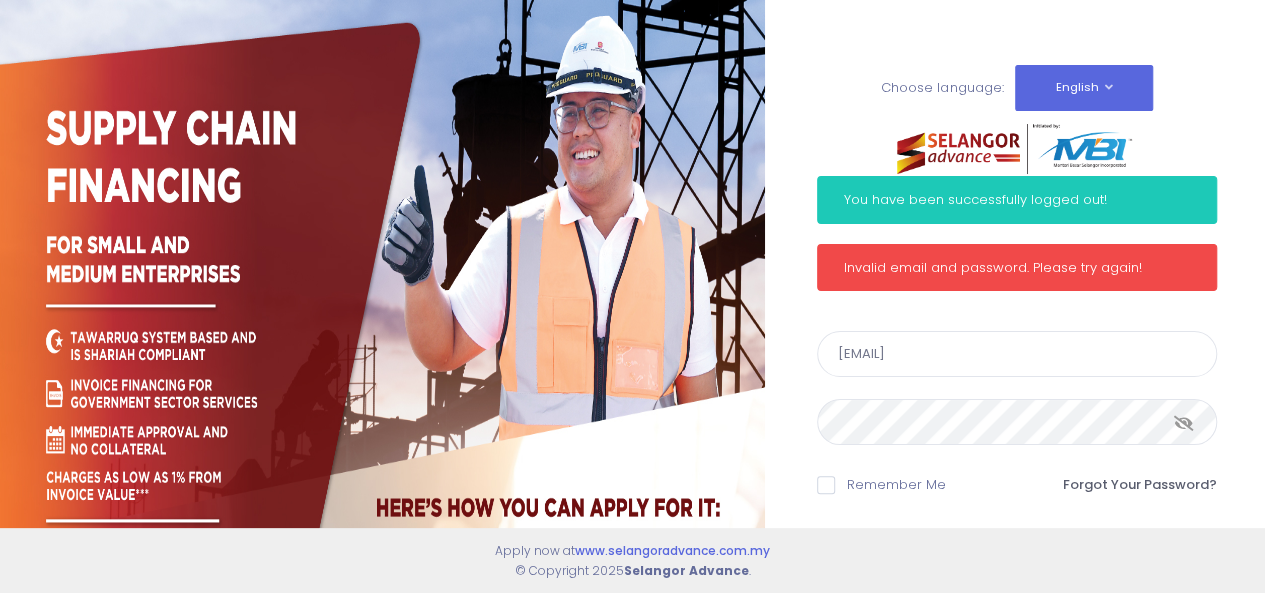 click at bounding box center [1184, 423] 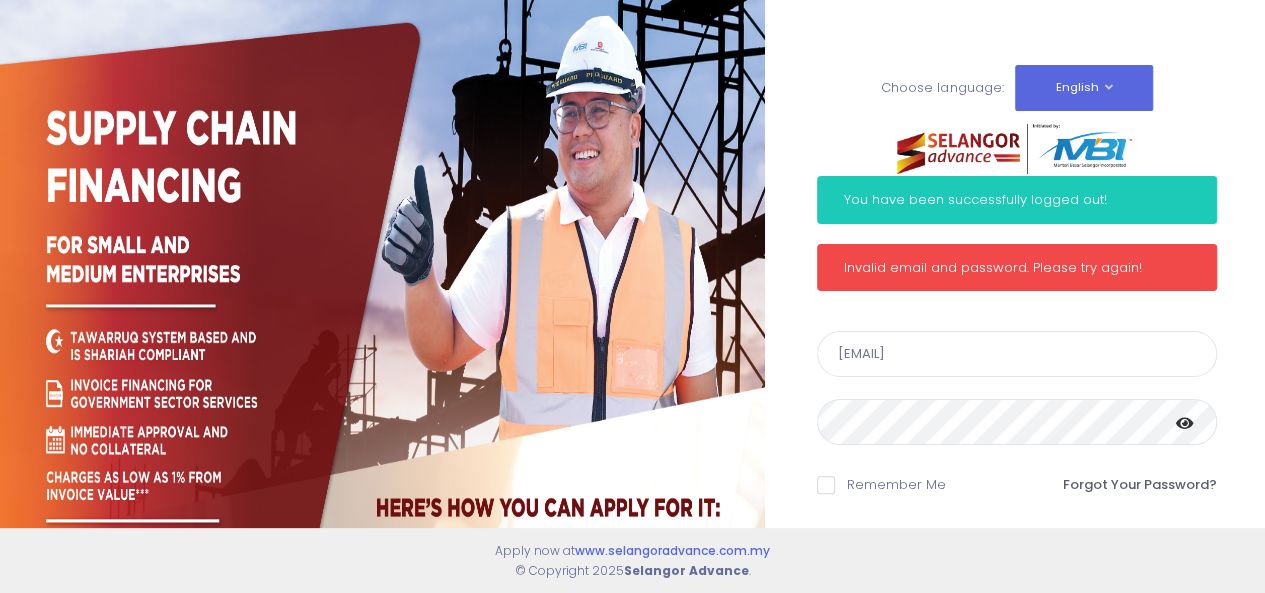 click at bounding box center [1185, 423] 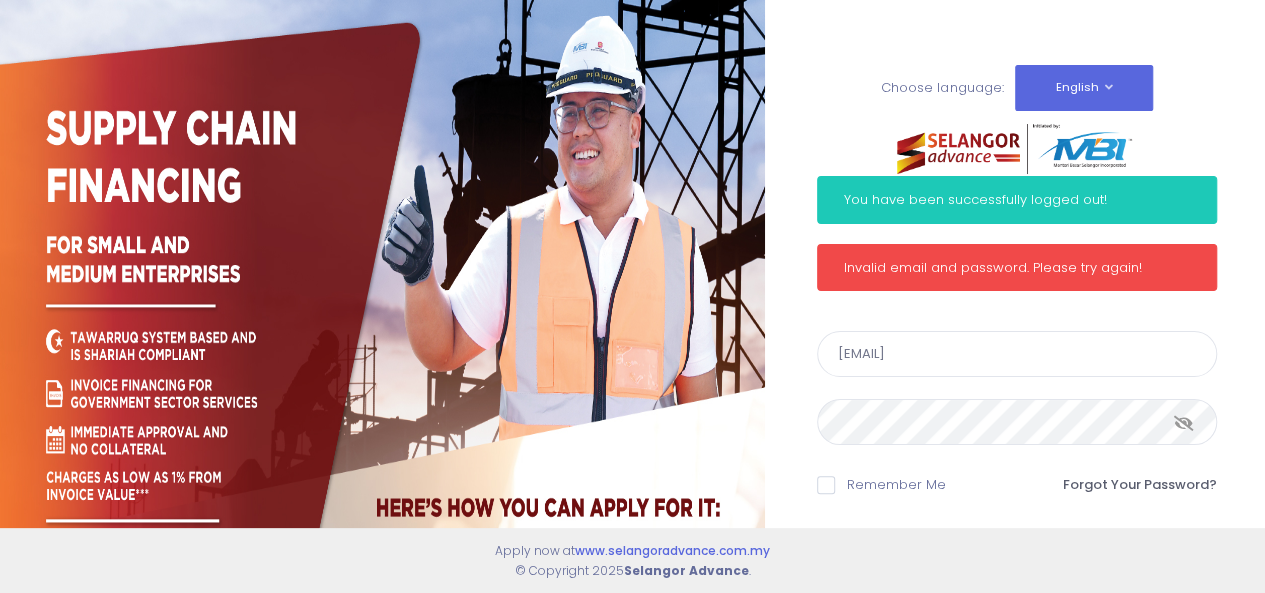 click at bounding box center (1184, 423) 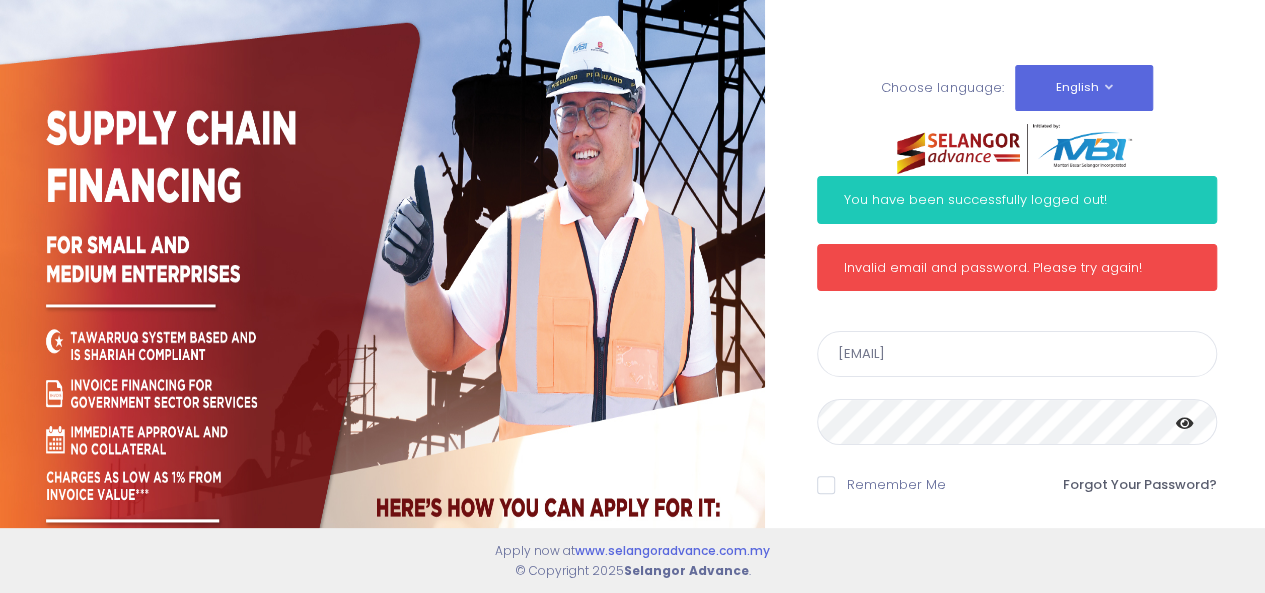 click at bounding box center (1185, 423) 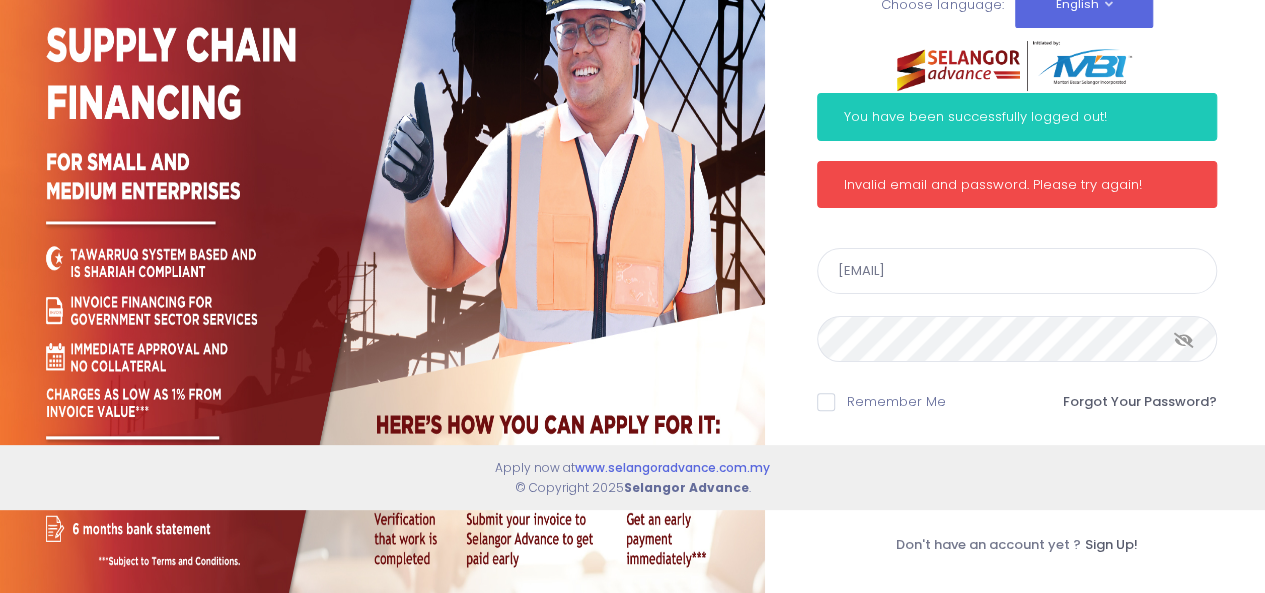 scroll, scrollTop: 78, scrollLeft: 0, axis: vertical 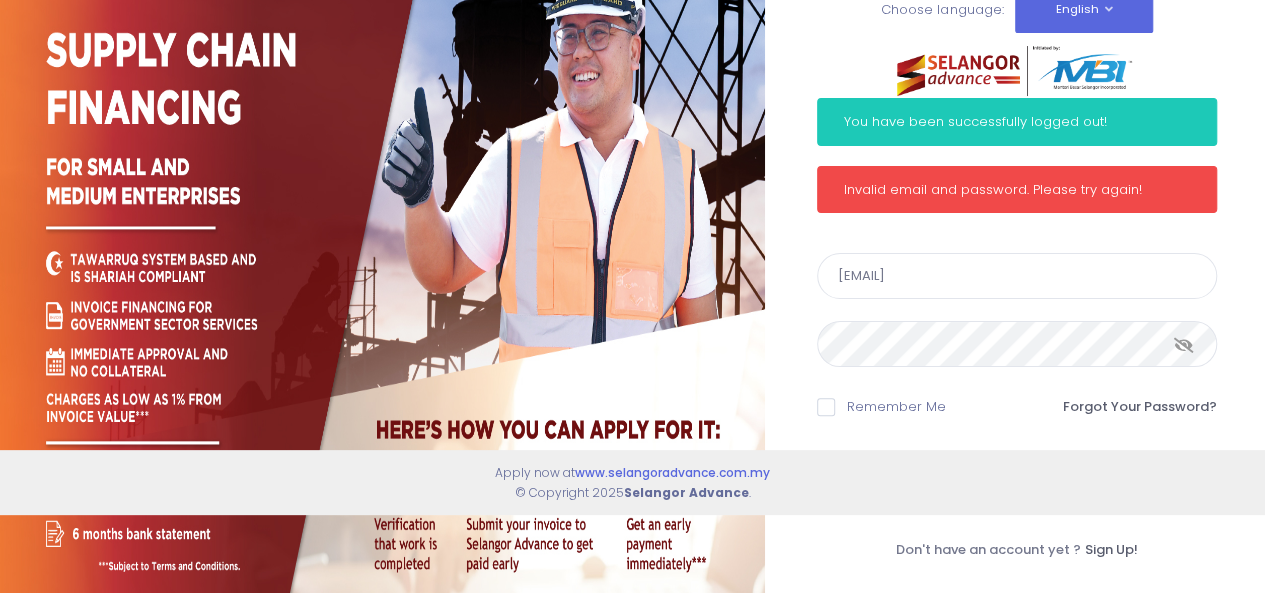 click on "Choose
language:
English
Bahasa Melayu
You have been successfully logged out!
Invalid email and password. Please try again!
marzuki@edgenta.com" at bounding box center [1015, 299] 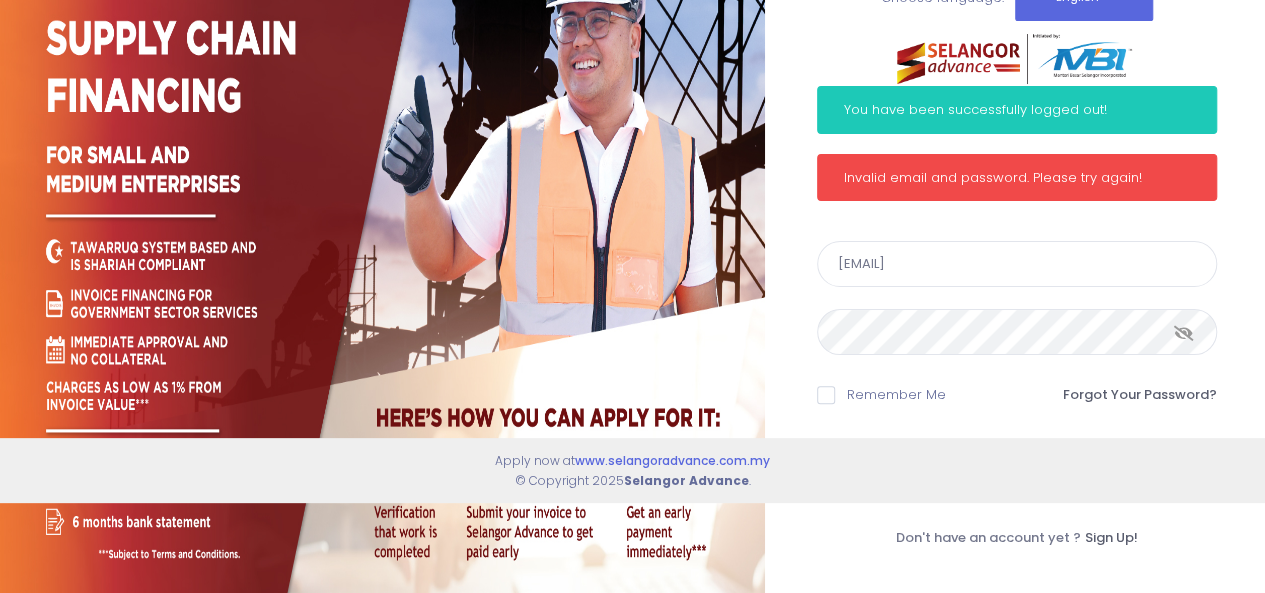 scroll, scrollTop: 0, scrollLeft: 0, axis: both 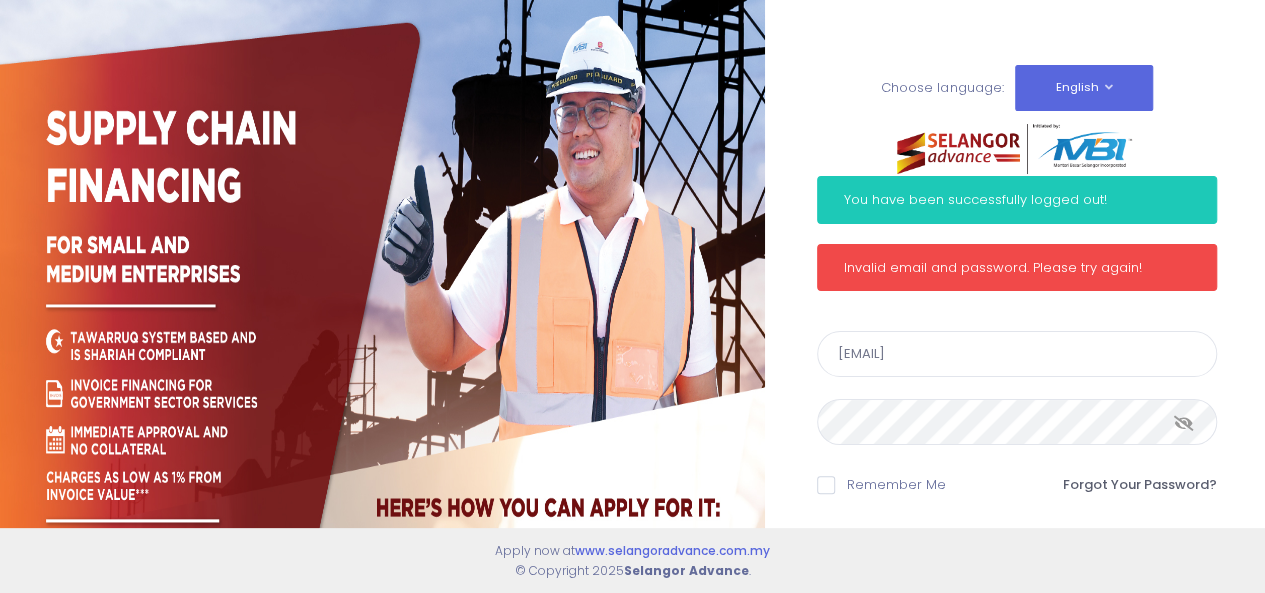 click on "Login" at bounding box center [1017, 556] 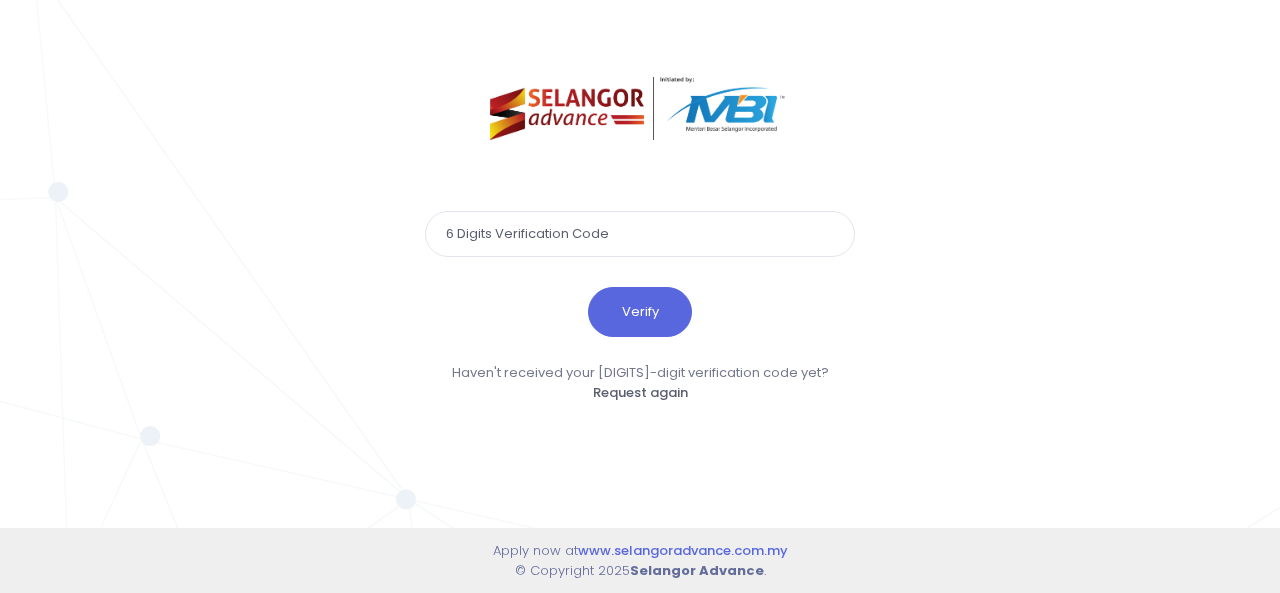 scroll, scrollTop: 0, scrollLeft: 0, axis: both 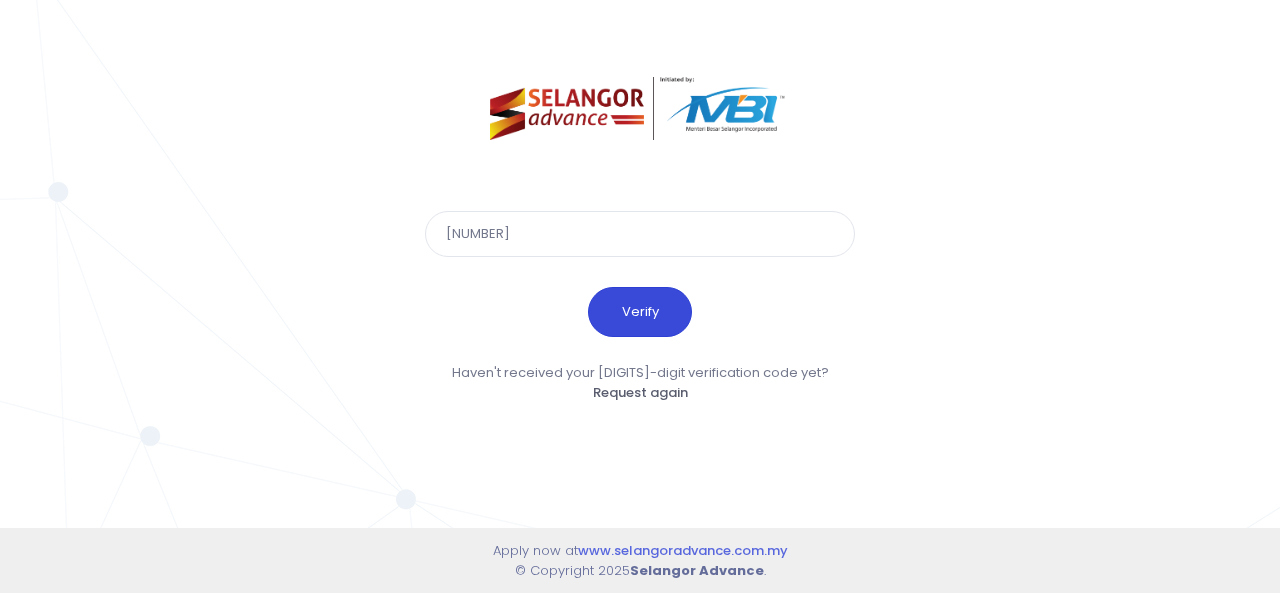 type on "116483" 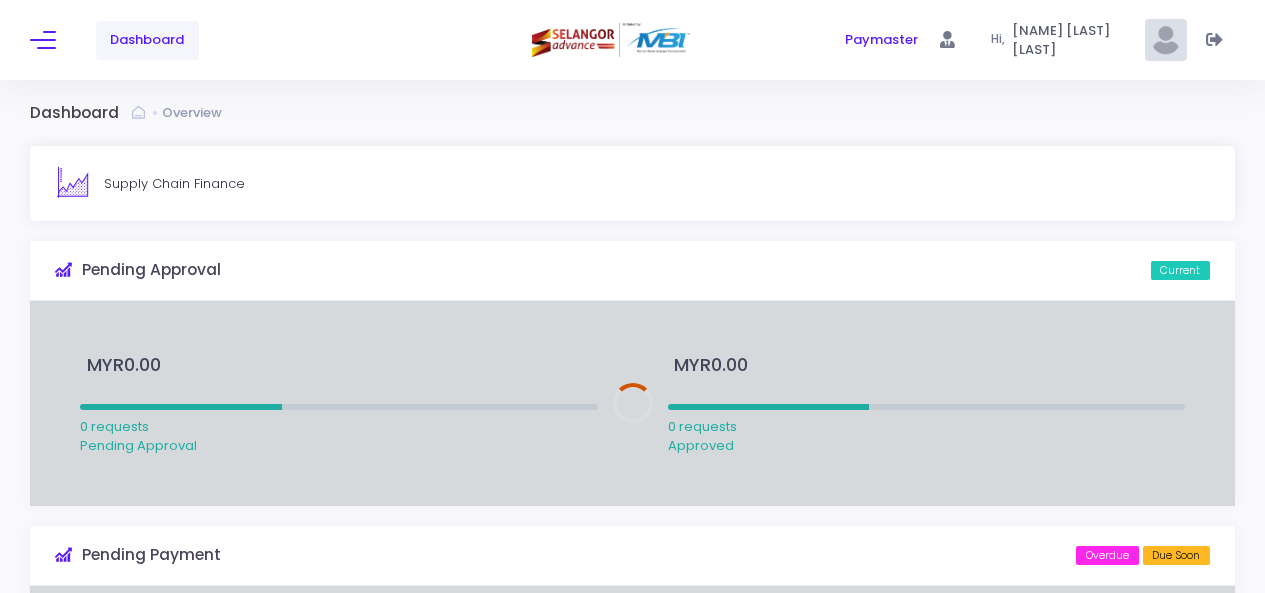 scroll, scrollTop: 0, scrollLeft: 0, axis: both 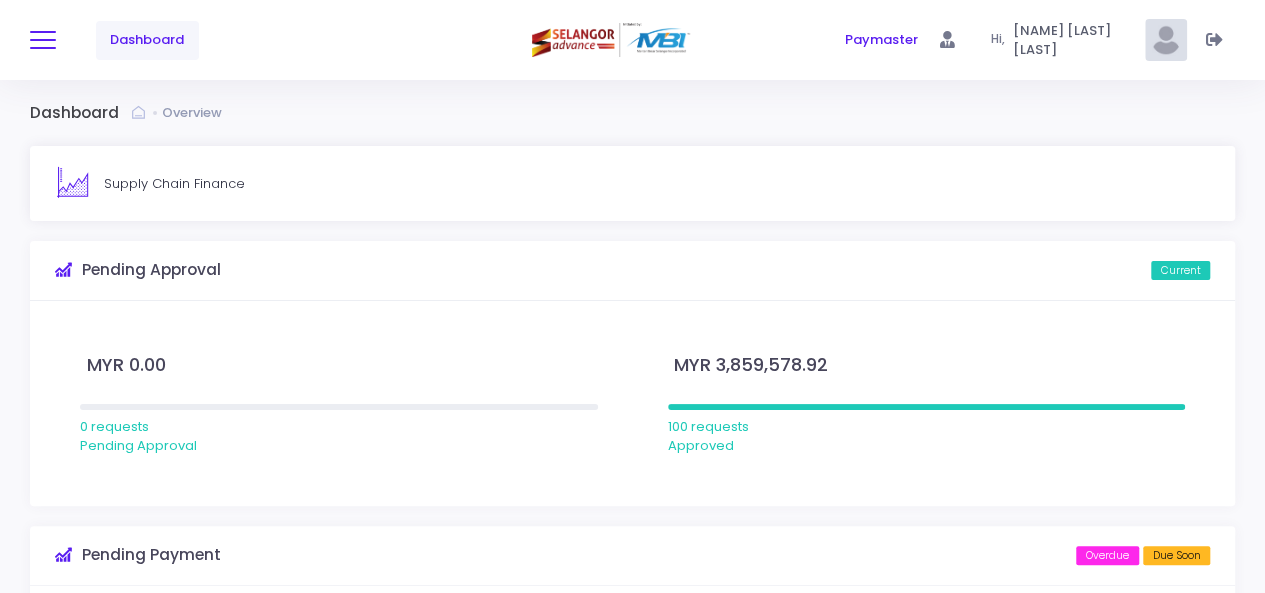 click at bounding box center (43, 40) 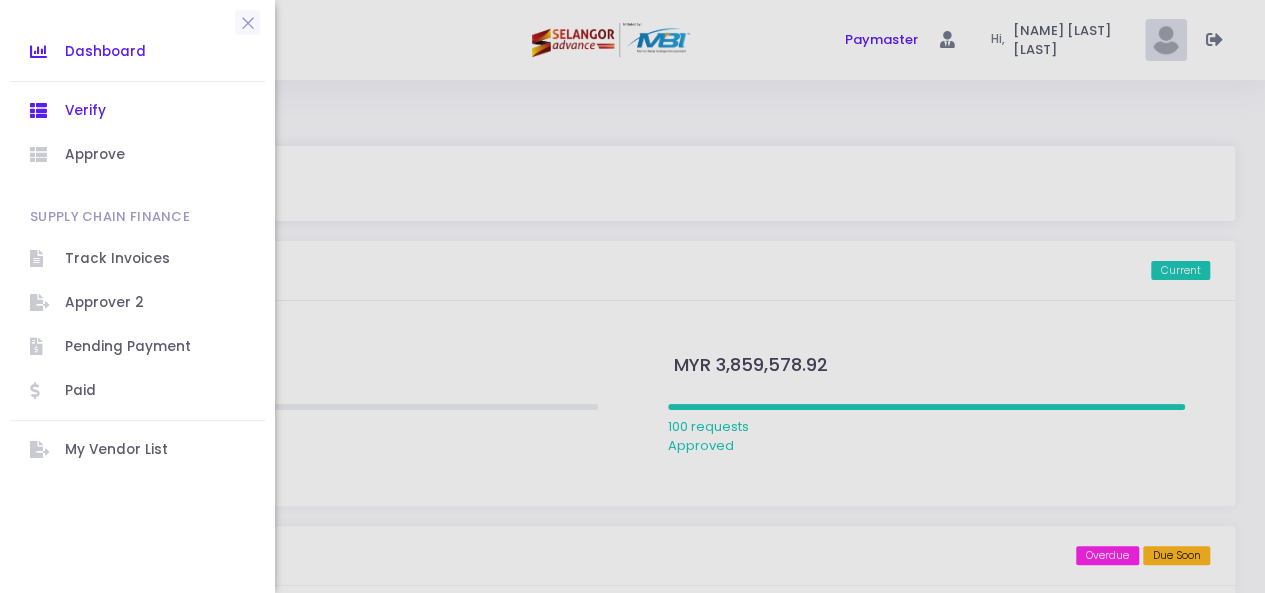 click on "Verify" at bounding box center (155, 111) 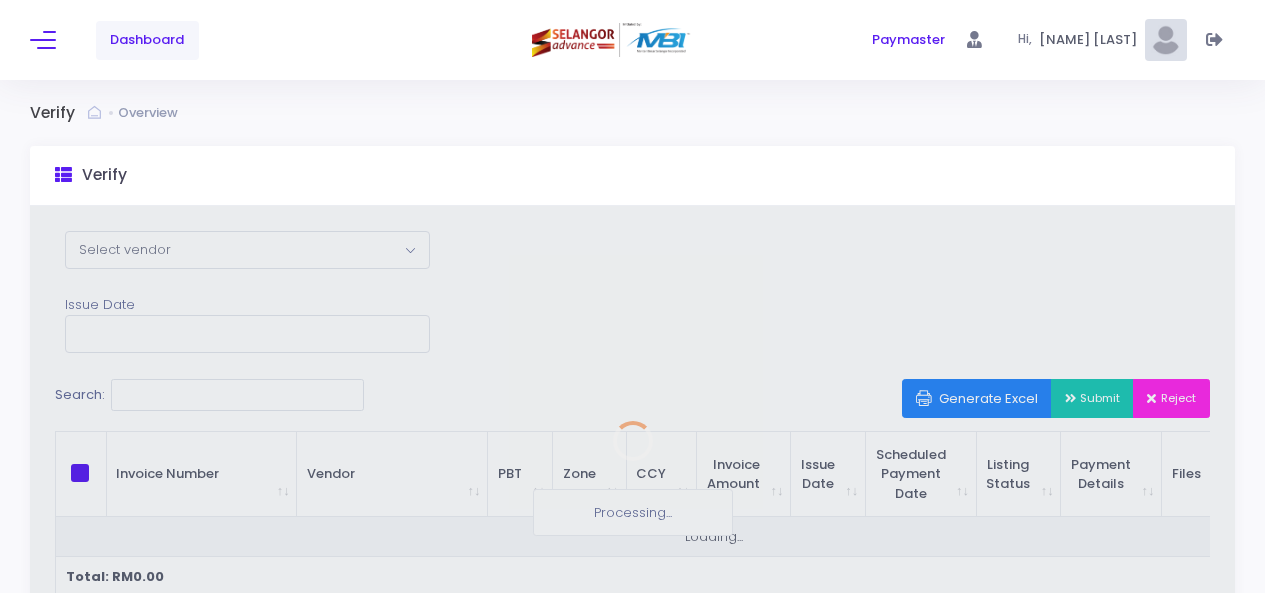 scroll, scrollTop: 0, scrollLeft: 0, axis: both 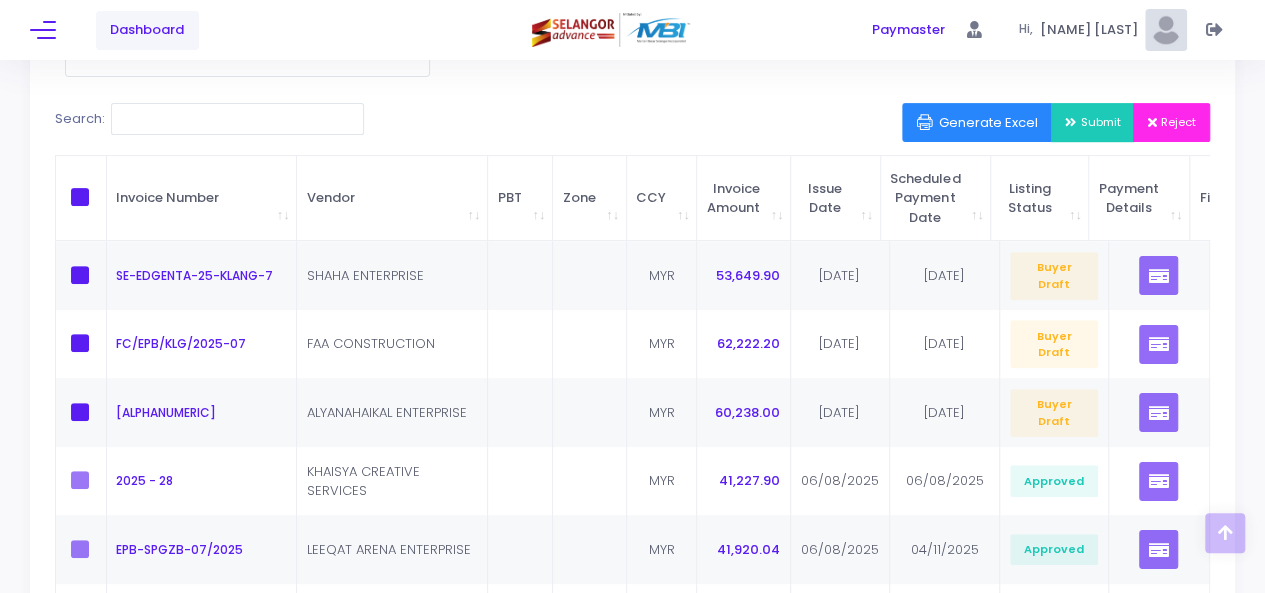 click at bounding box center (80, 197) 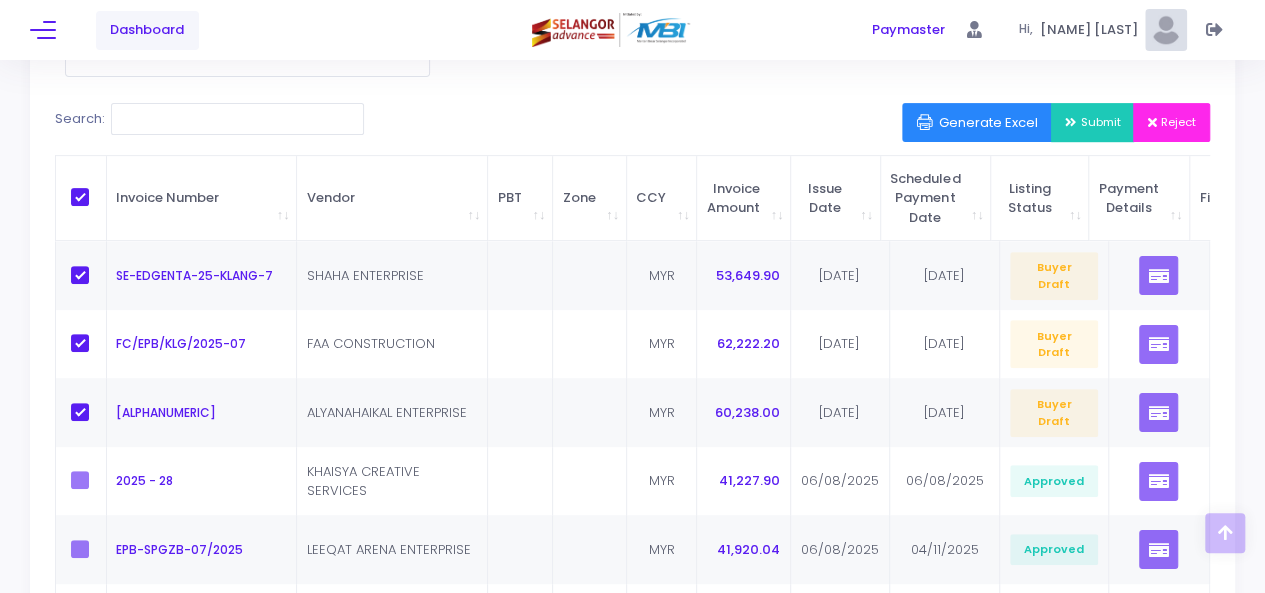 checkbox on "true" 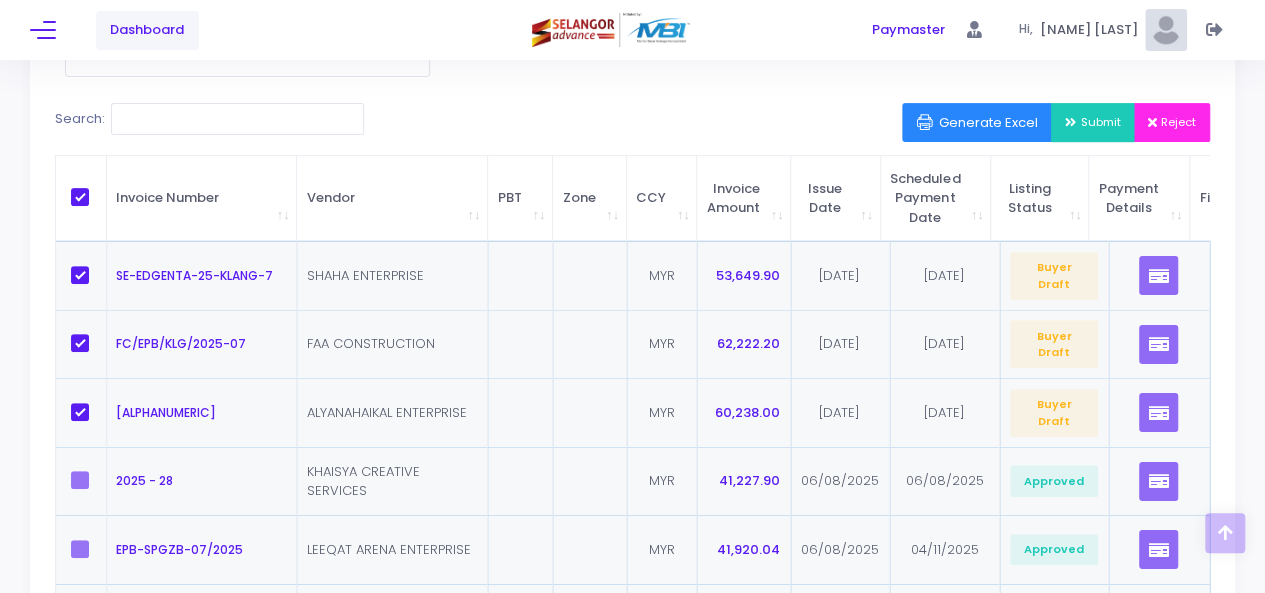 click on "Submit" at bounding box center (1093, 122) 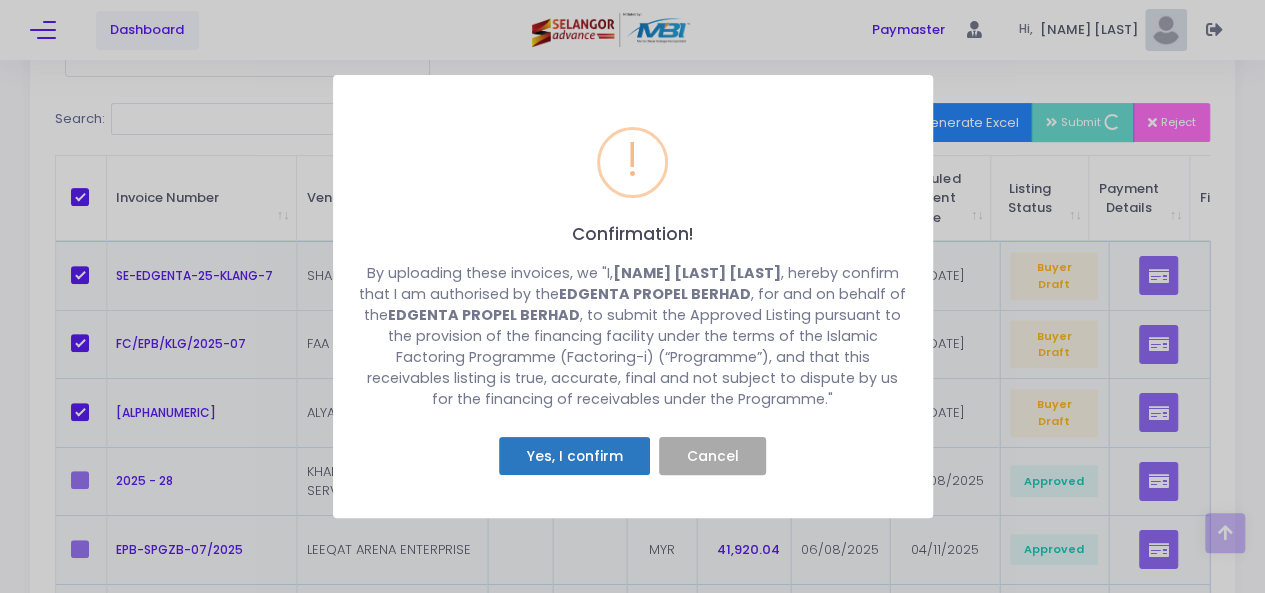 click on "Yes, I confirm" at bounding box center (574, 456) 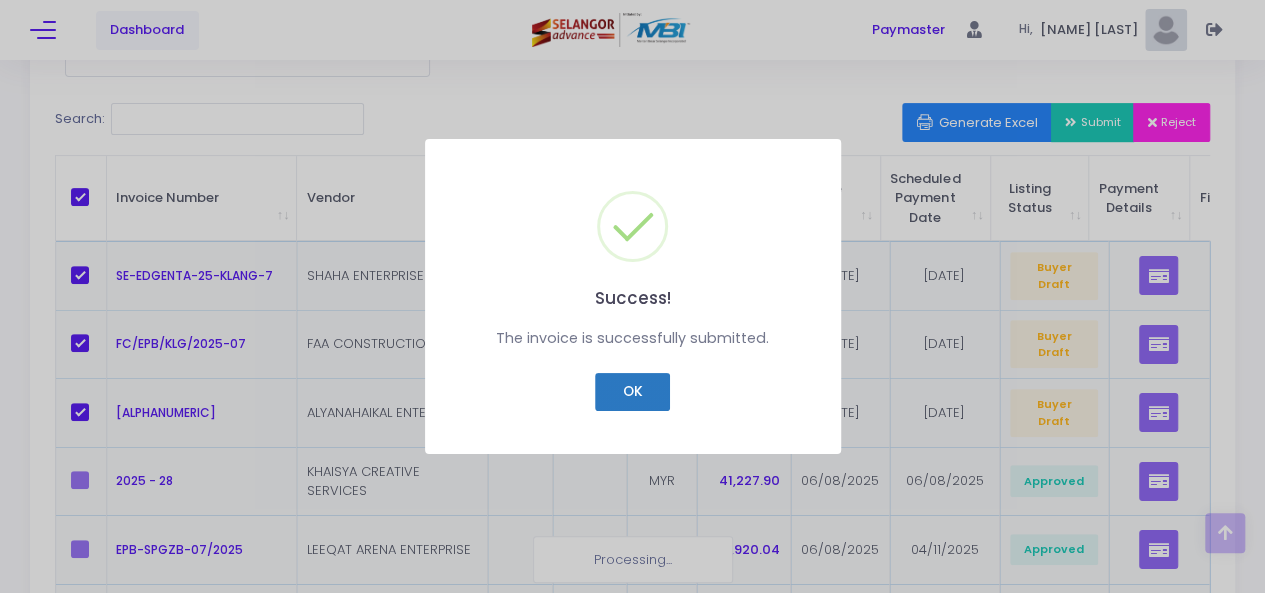 click on "OK" at bounding box center [632, 392] 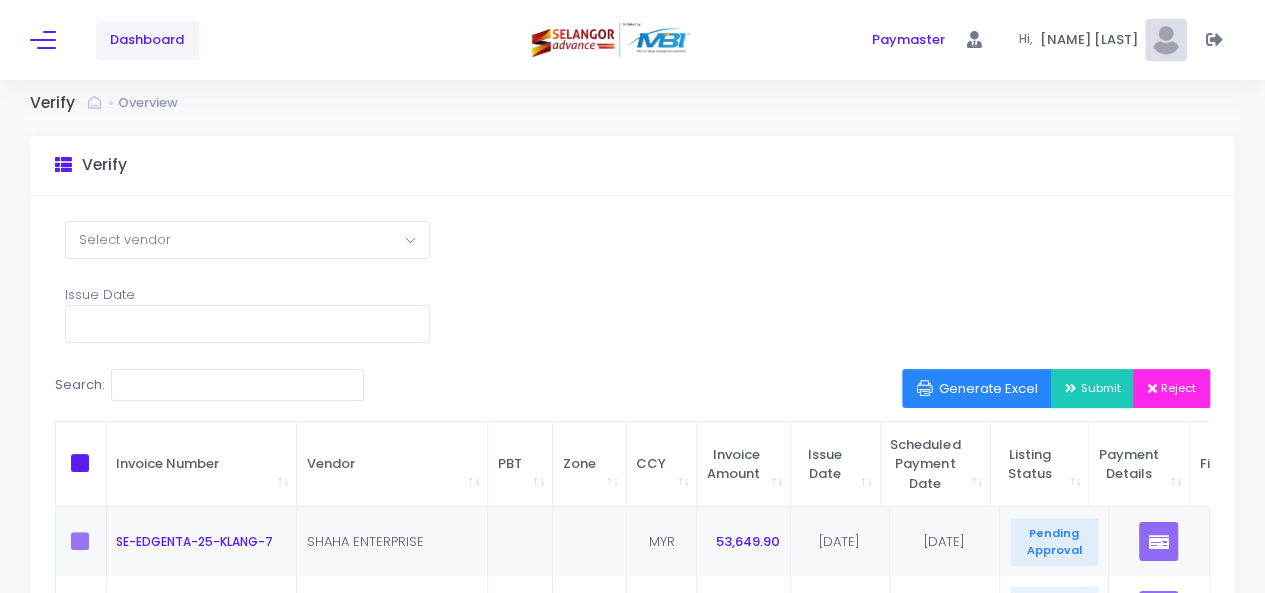 scroll, scrollTop: 2, scrollLeft: 0, axis: vertical 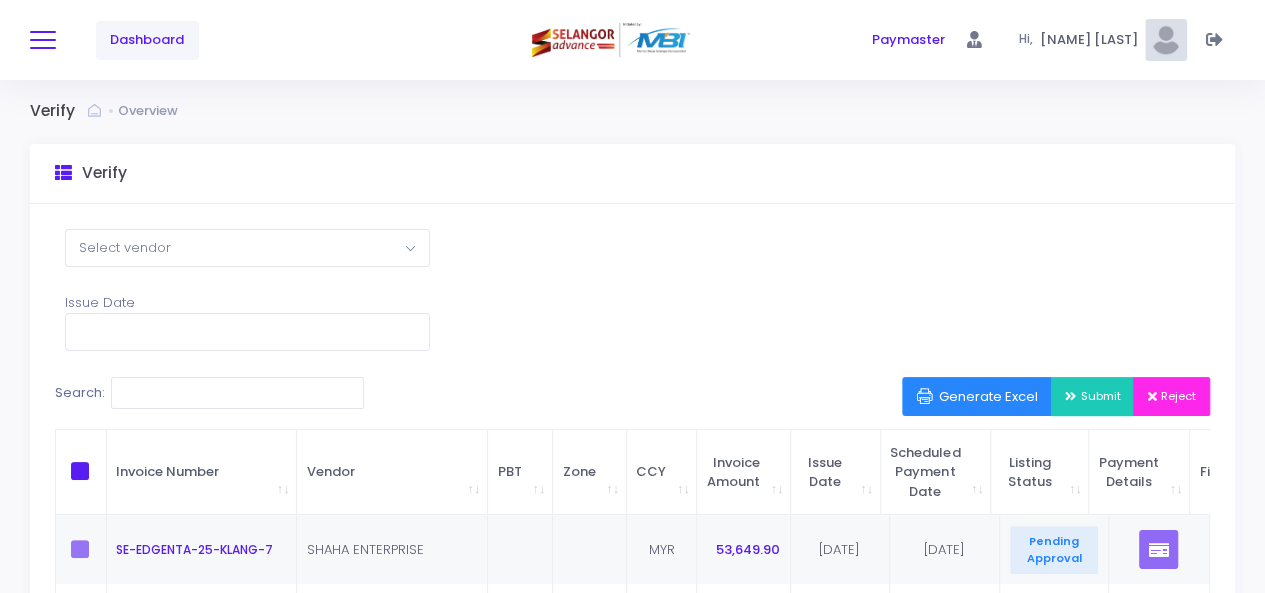 click at bounding box center (43, 40) 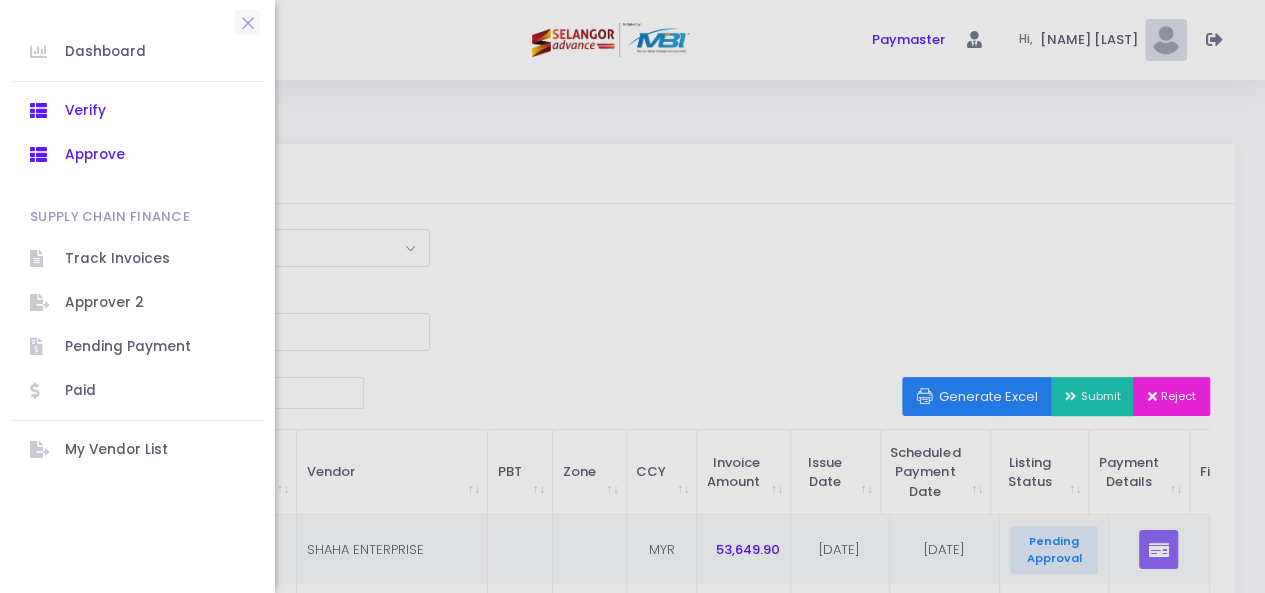 click on "Approve" at bounding box center [155, 155] 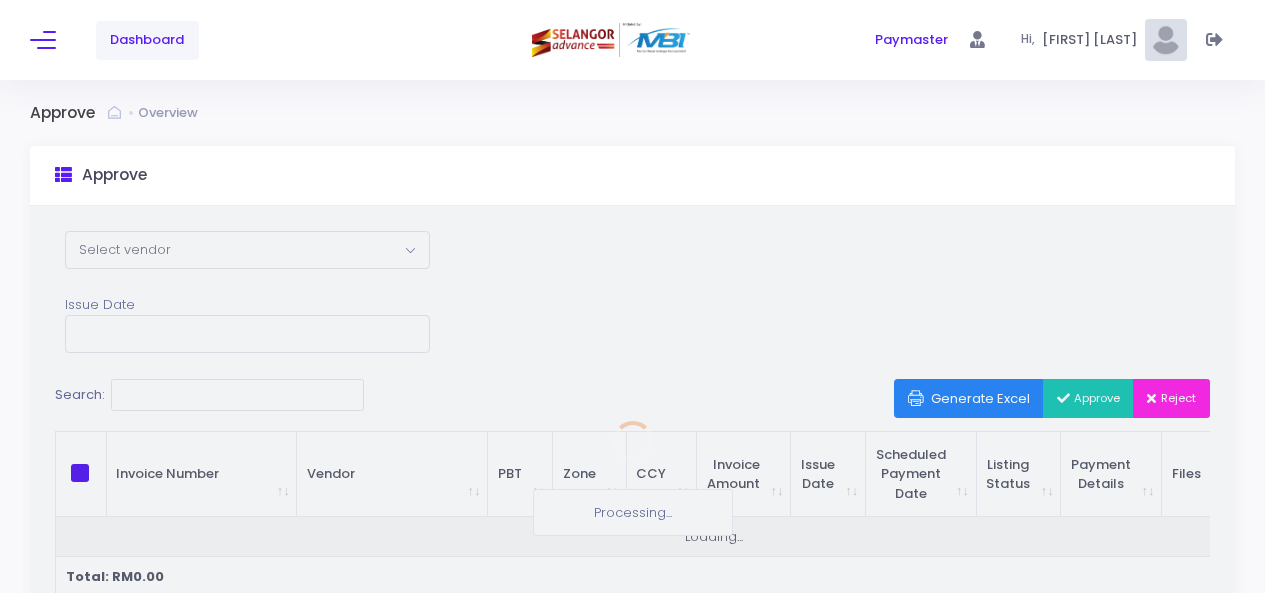scroll, scrollTop: 0, scrollLeft: 0, axis: both 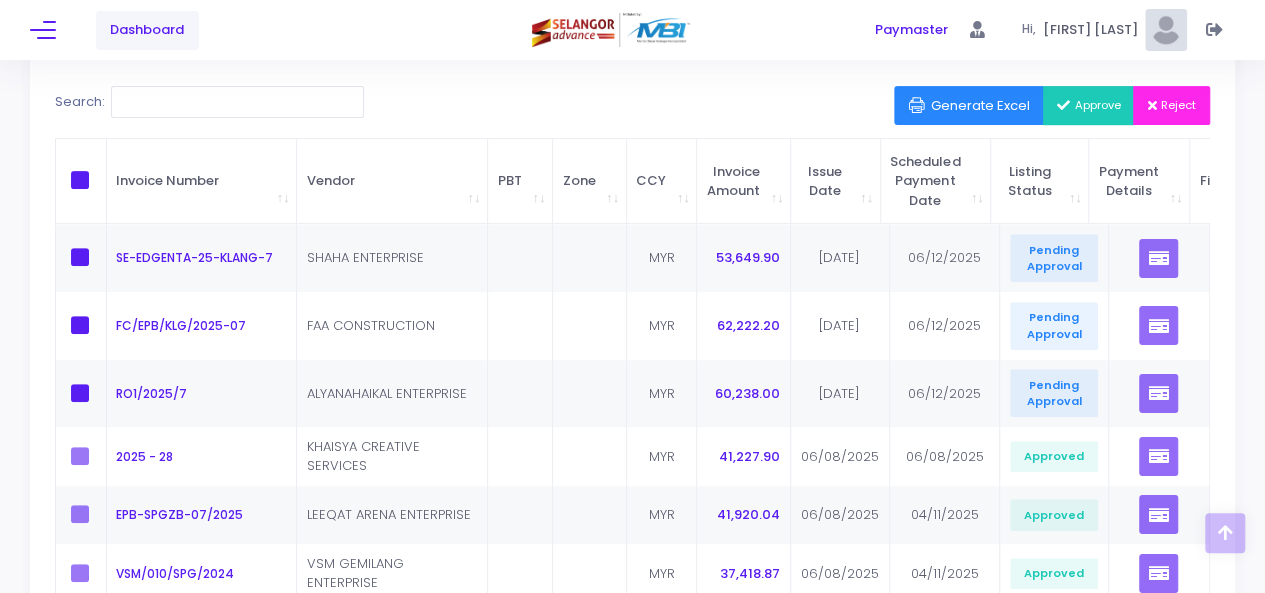 click at bounding box center (80, 180) 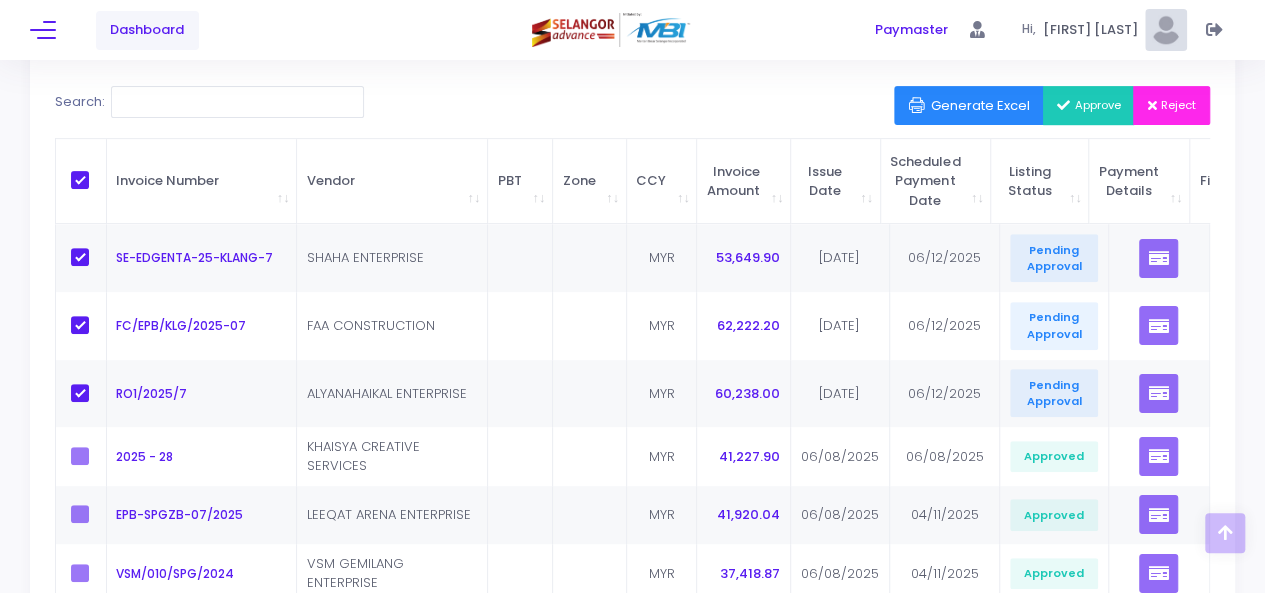 checkbox on "true" 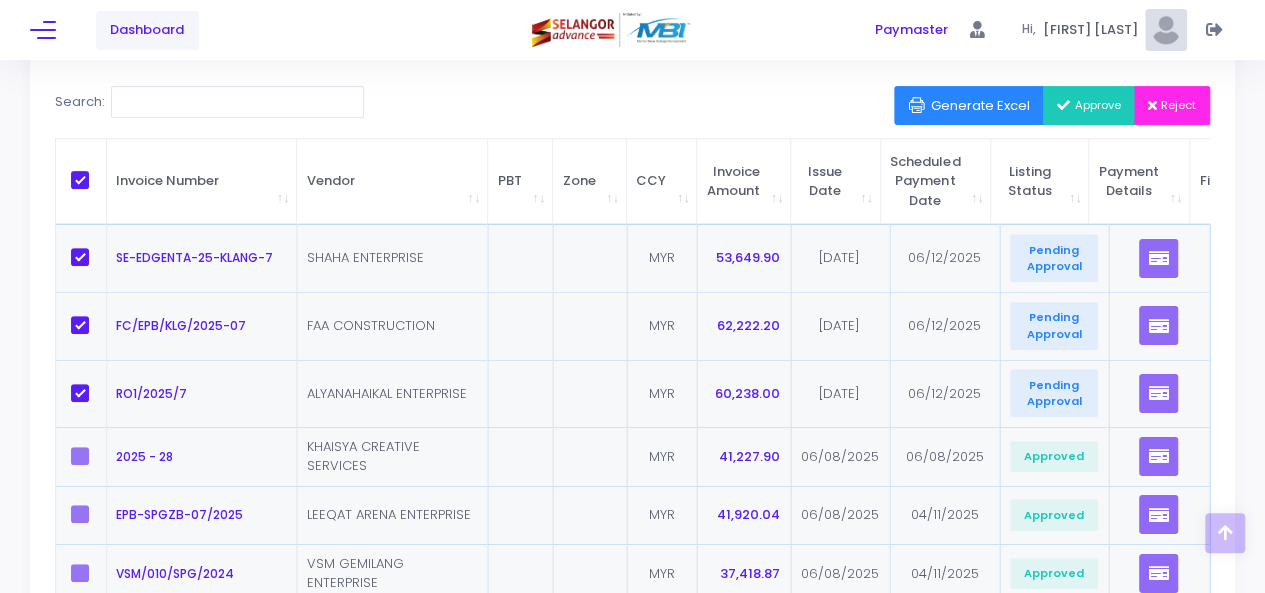 click on "Approve" at bounding box center (1089, 105) 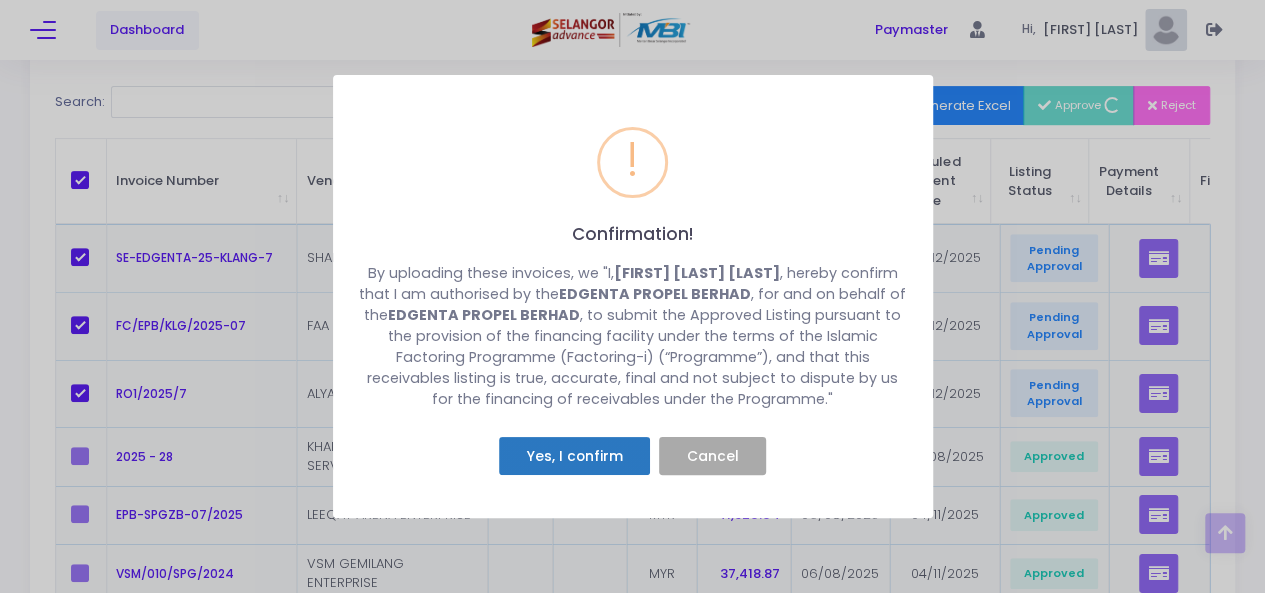 click on "Yes, I confirm" at bounding box center [574, 456] 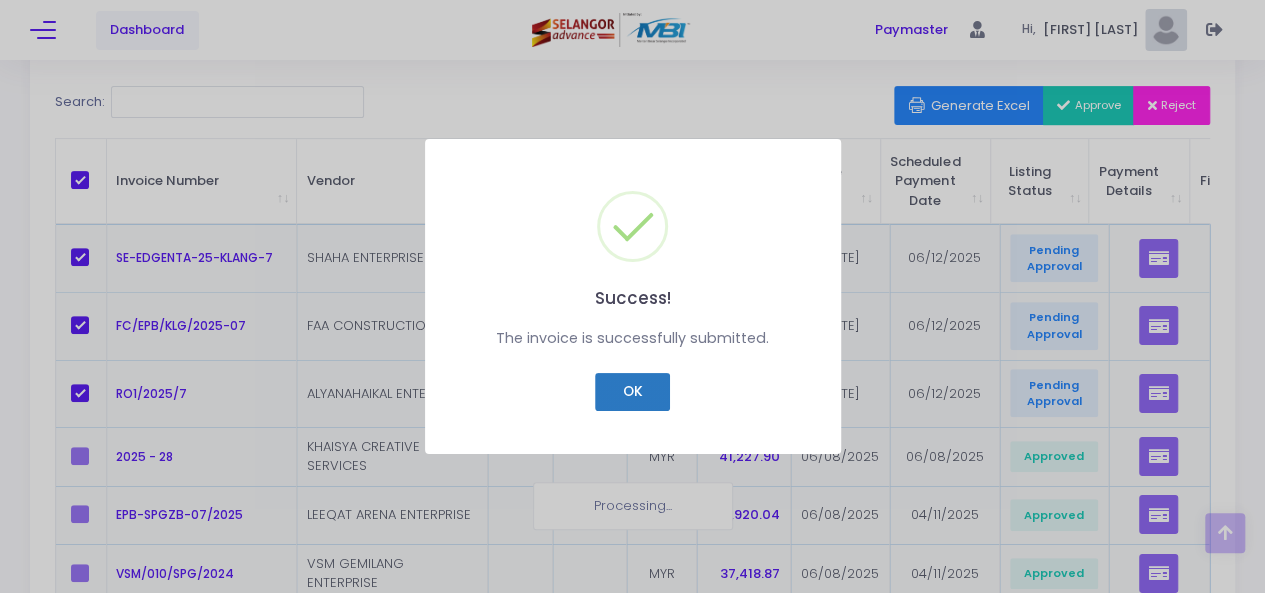 click on "OK" at bounding box center [632, 392] 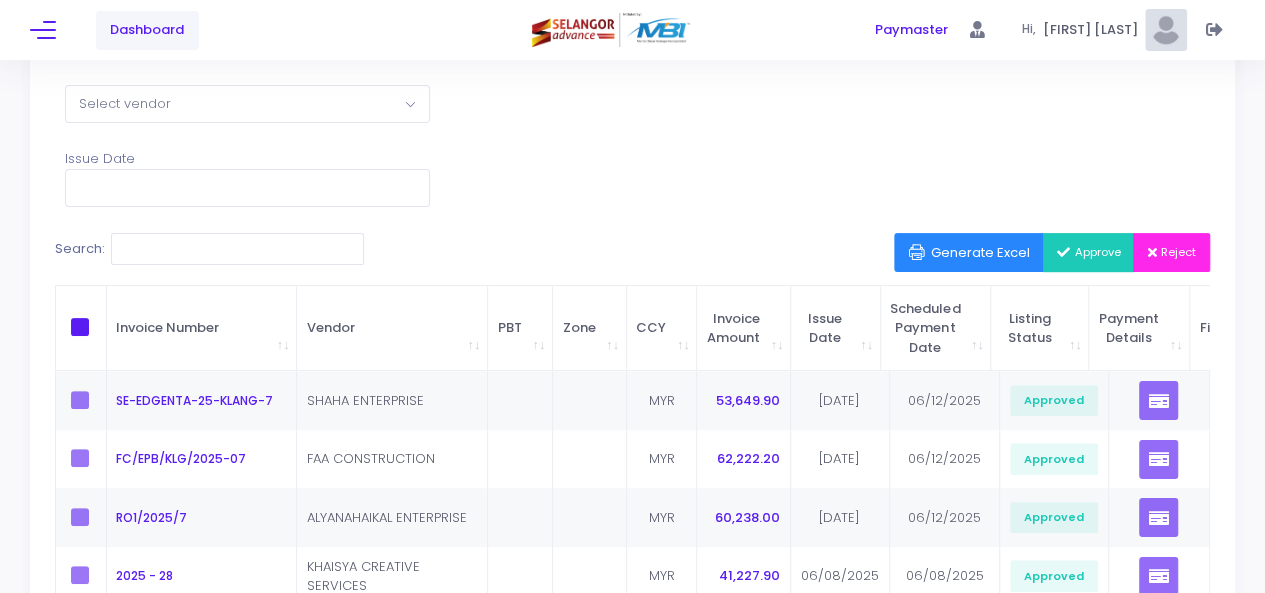 scroll, scrollTop: 104, scrollLeft: 0, axis: vertical 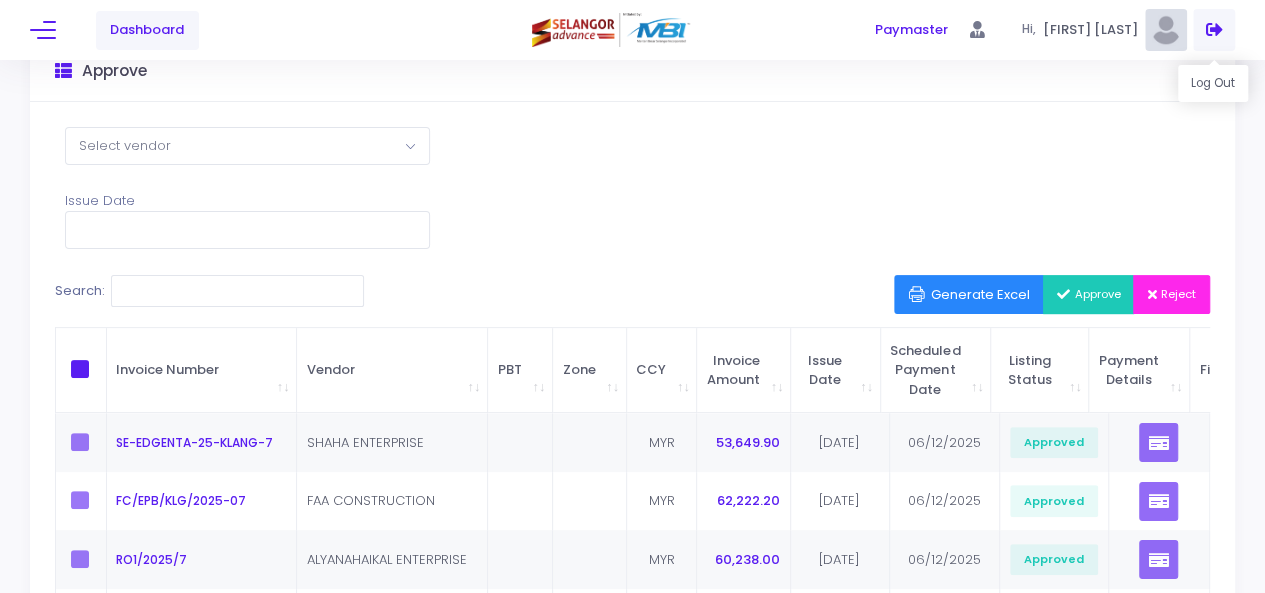click at bounding box center [1214, 30] 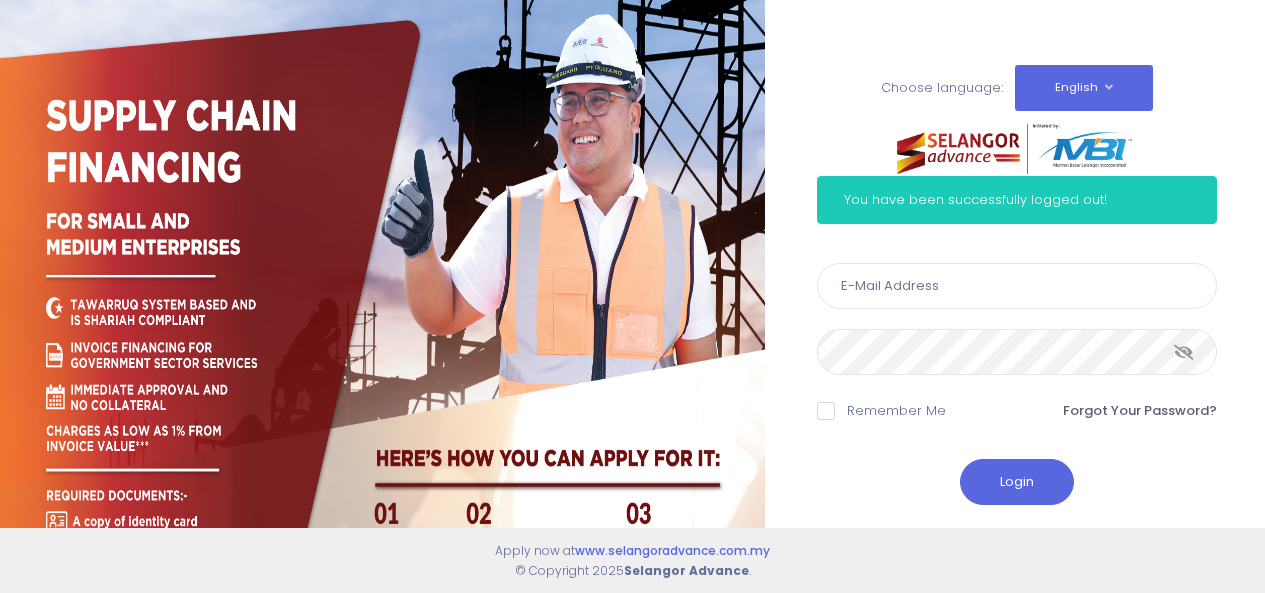 scroll, scrollTop: 0, scrollLeft: 0, axis: both 